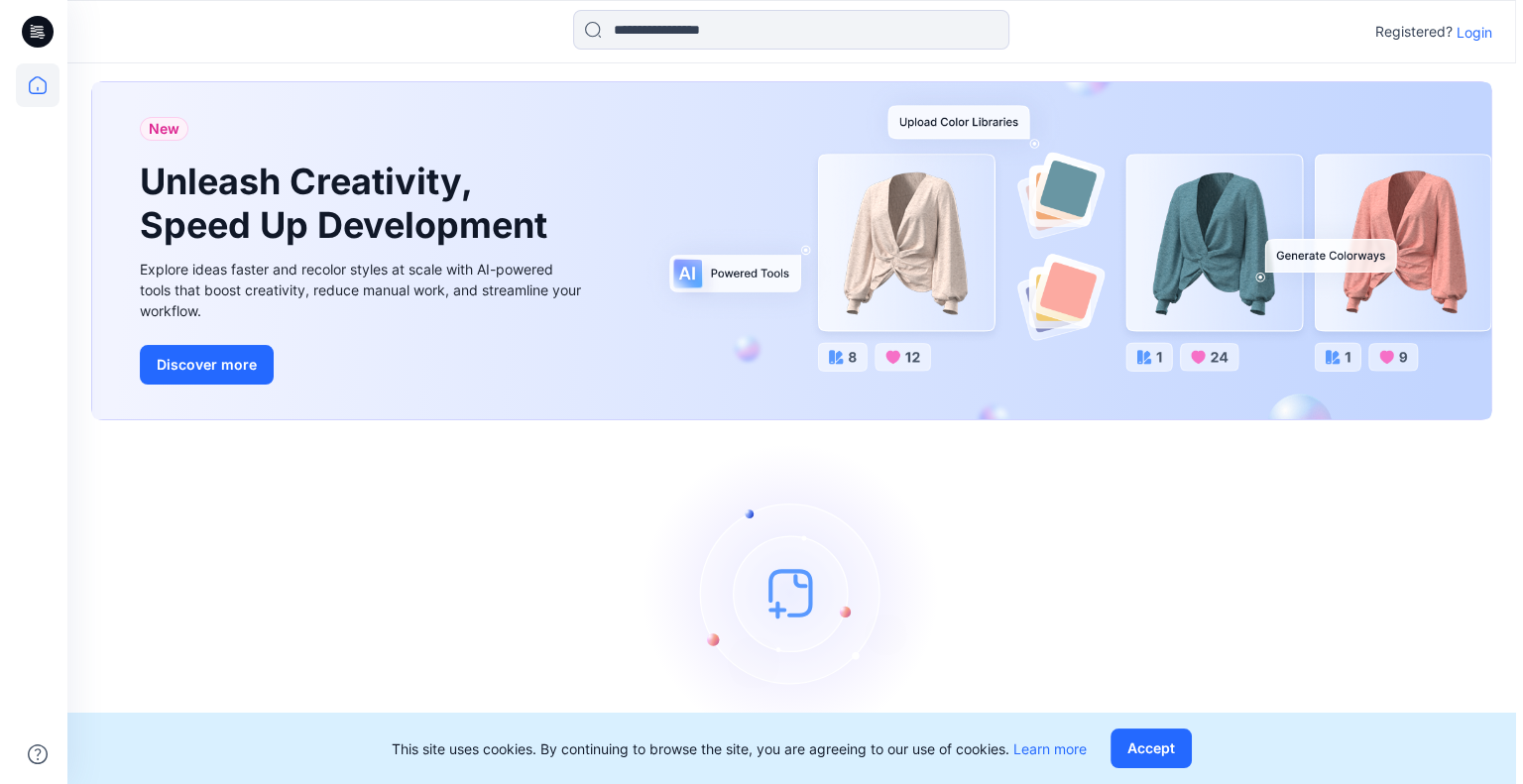 scroll, scrollTop: 0, scrollLeft: 0, axis: both 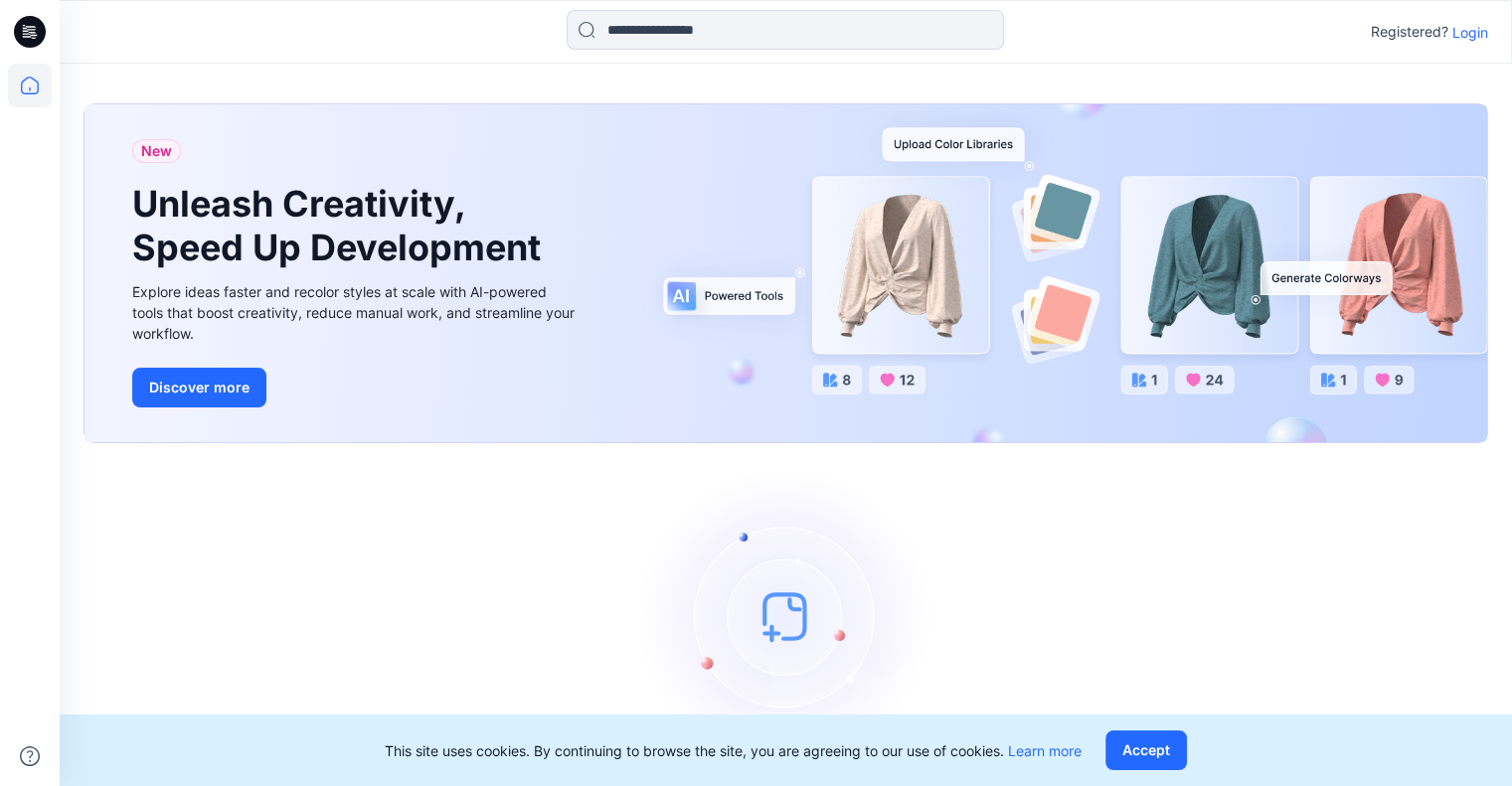 click on "Login" at bounding box center [1470, 32] 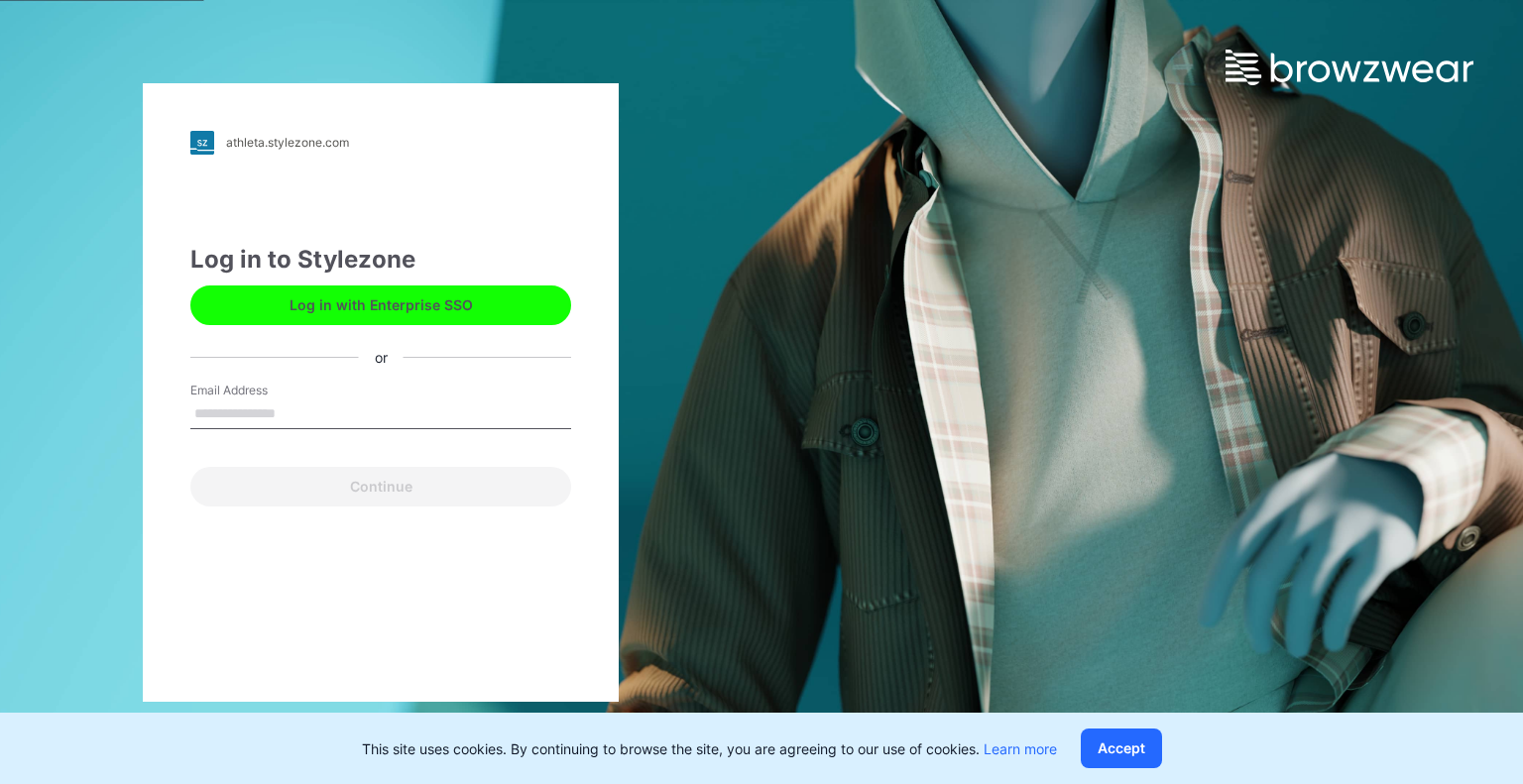 click on "Email Address" at bounding box center (381, 414) 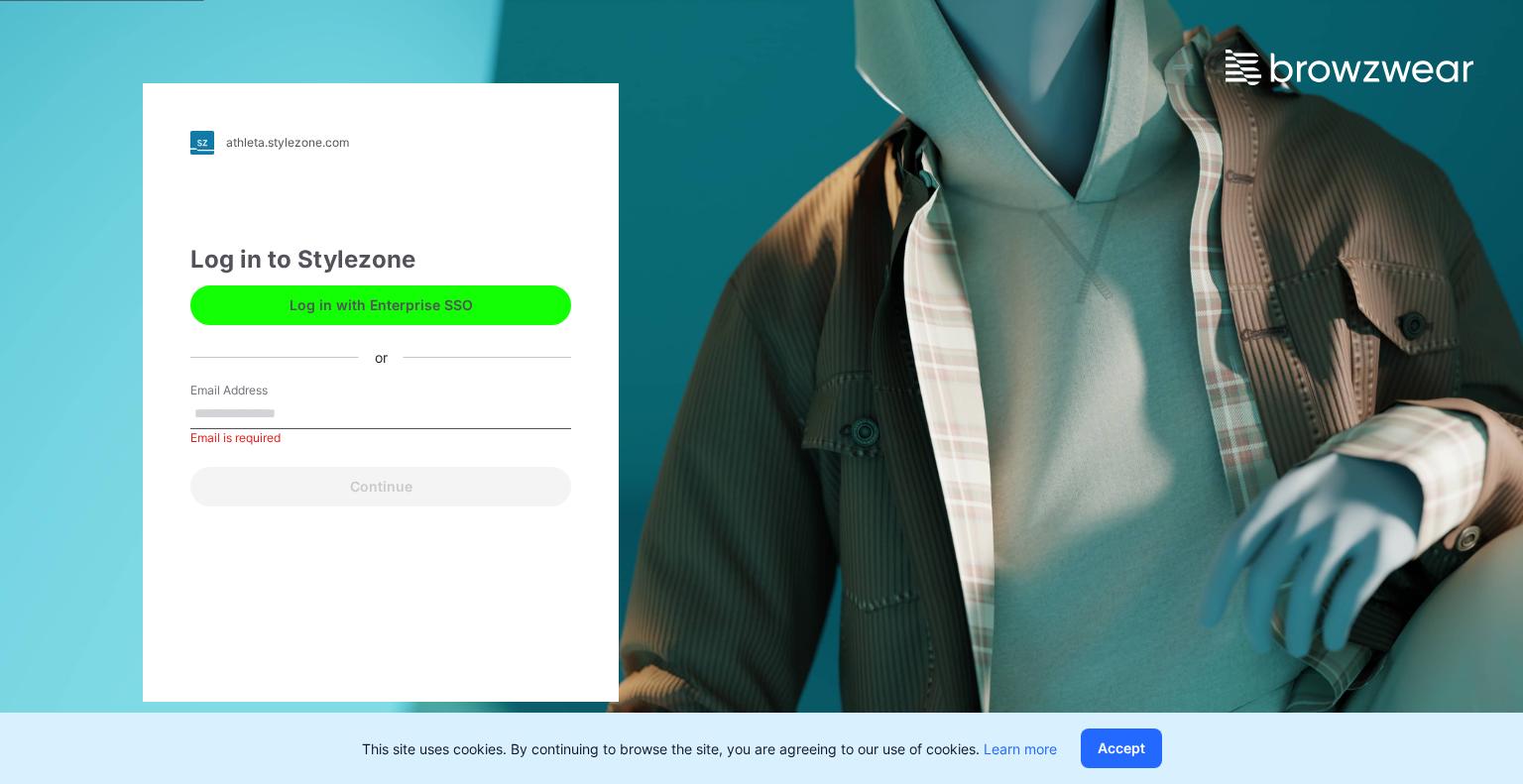 drag, startPoint x: 841, startPoint y: 421, endPoint x: 662, endPoint y: 568, distance: 231.6247 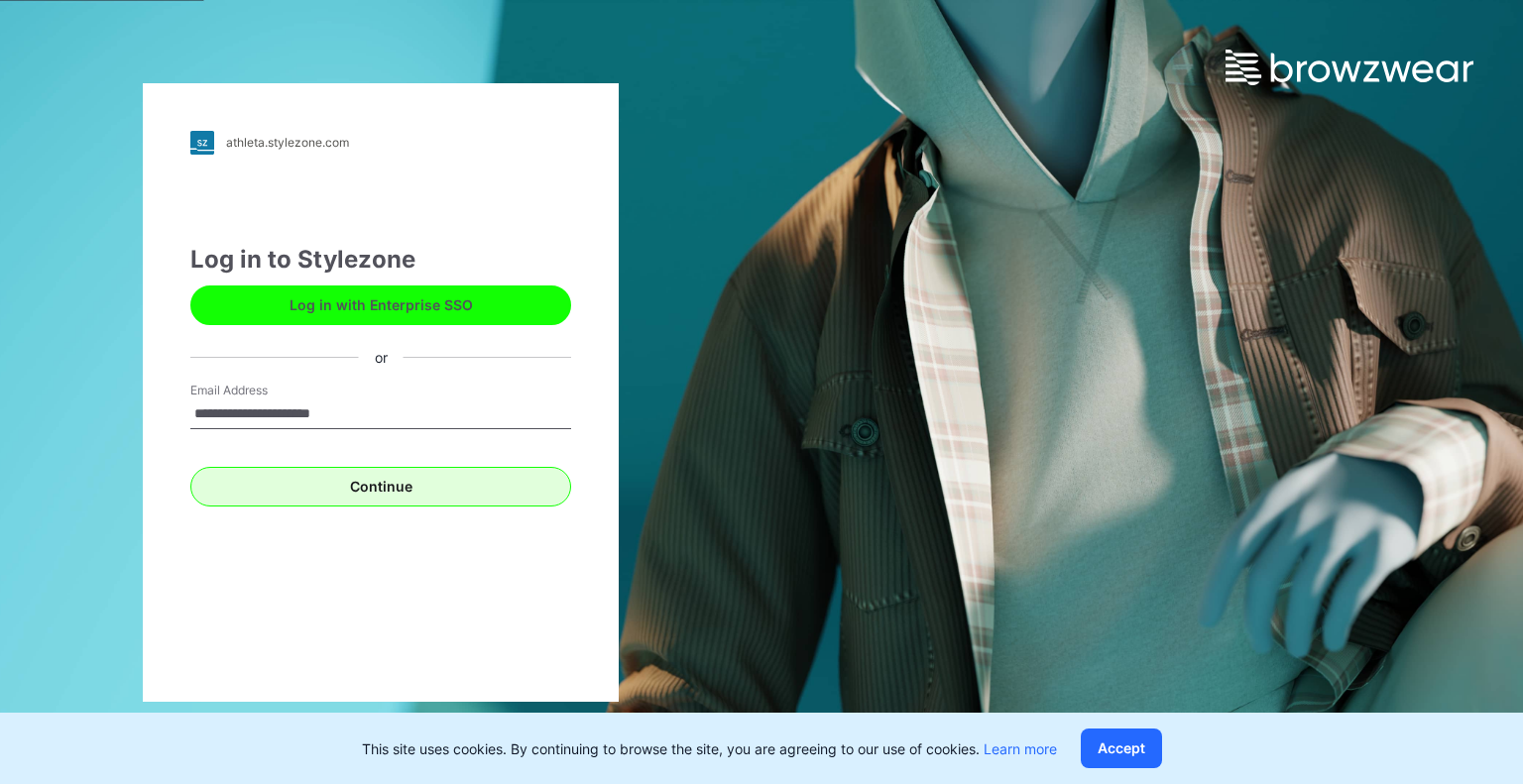 type on "**********" 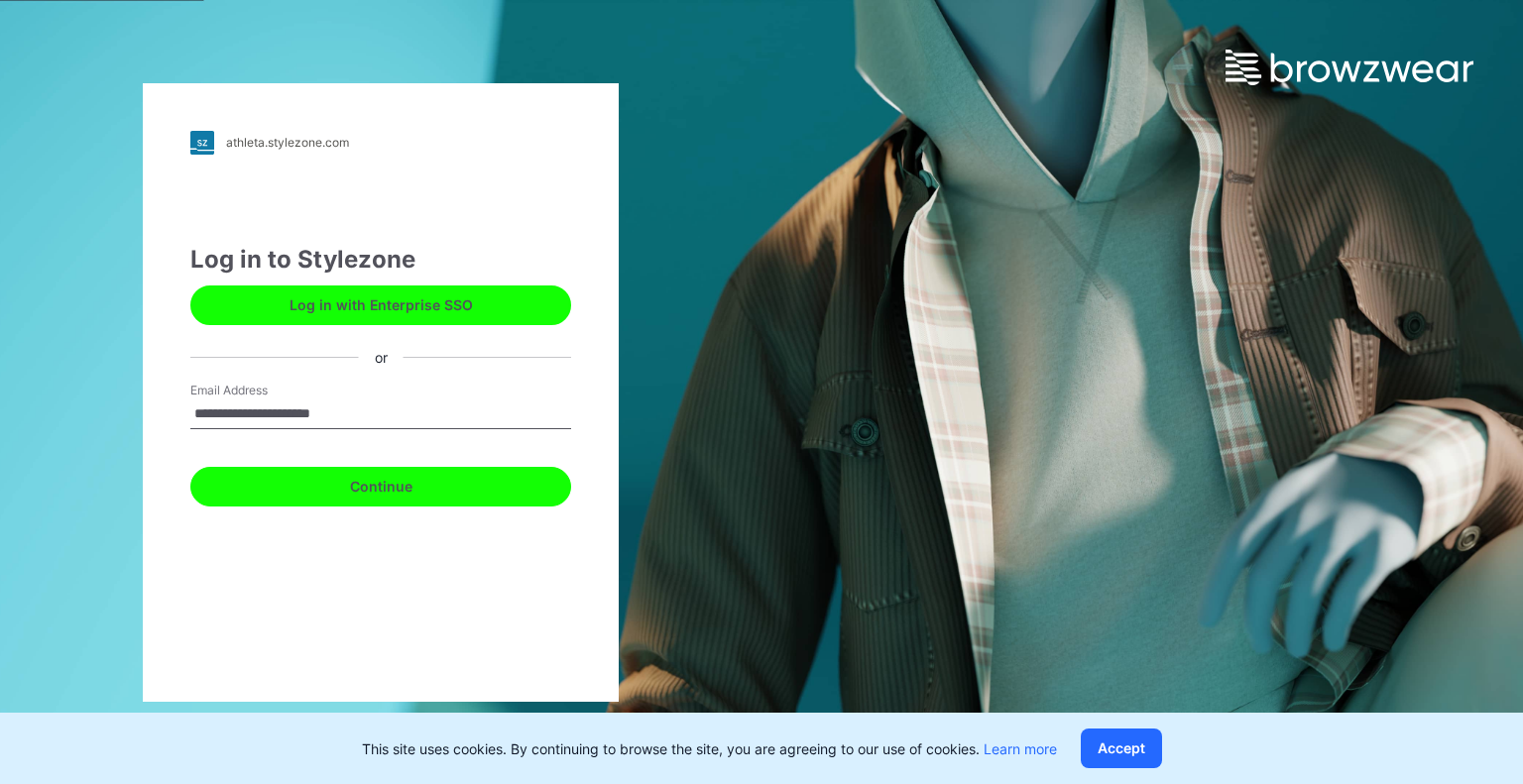 click on "Continue" at bounding box center [381, 487] 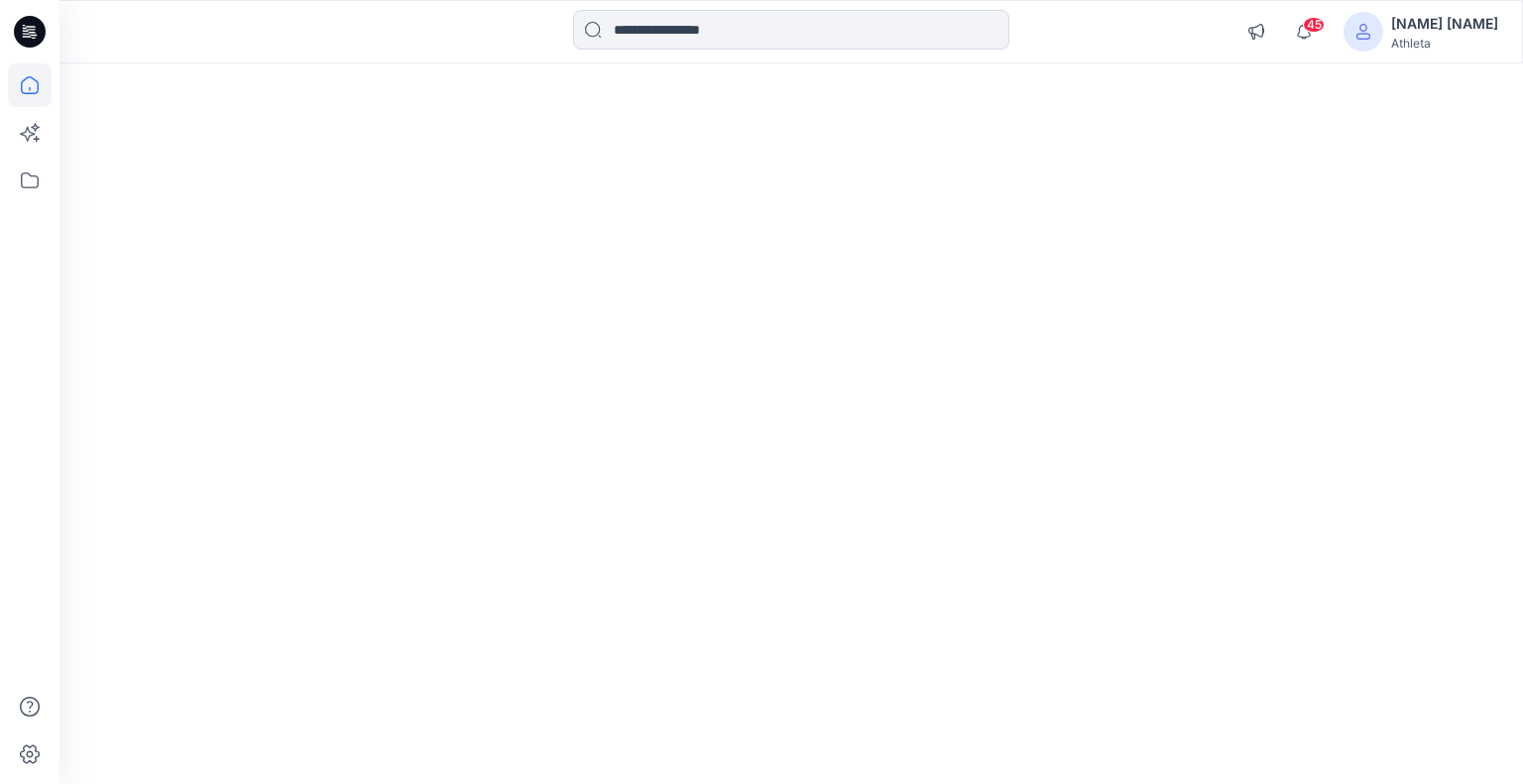scroll, scrollTop: 0, scrollLeft: 0, axis: both 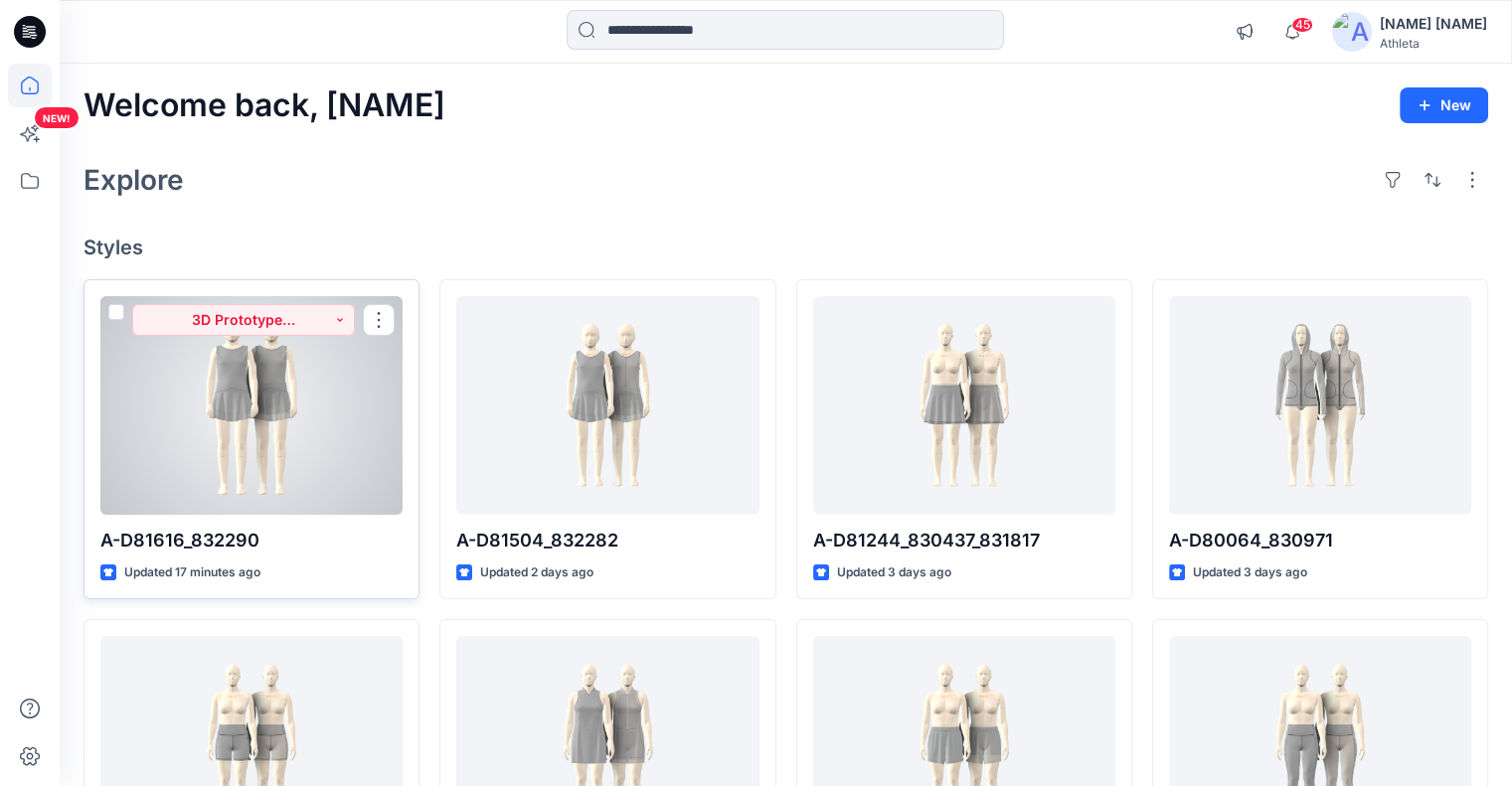 click at bounding box center (252, 405) 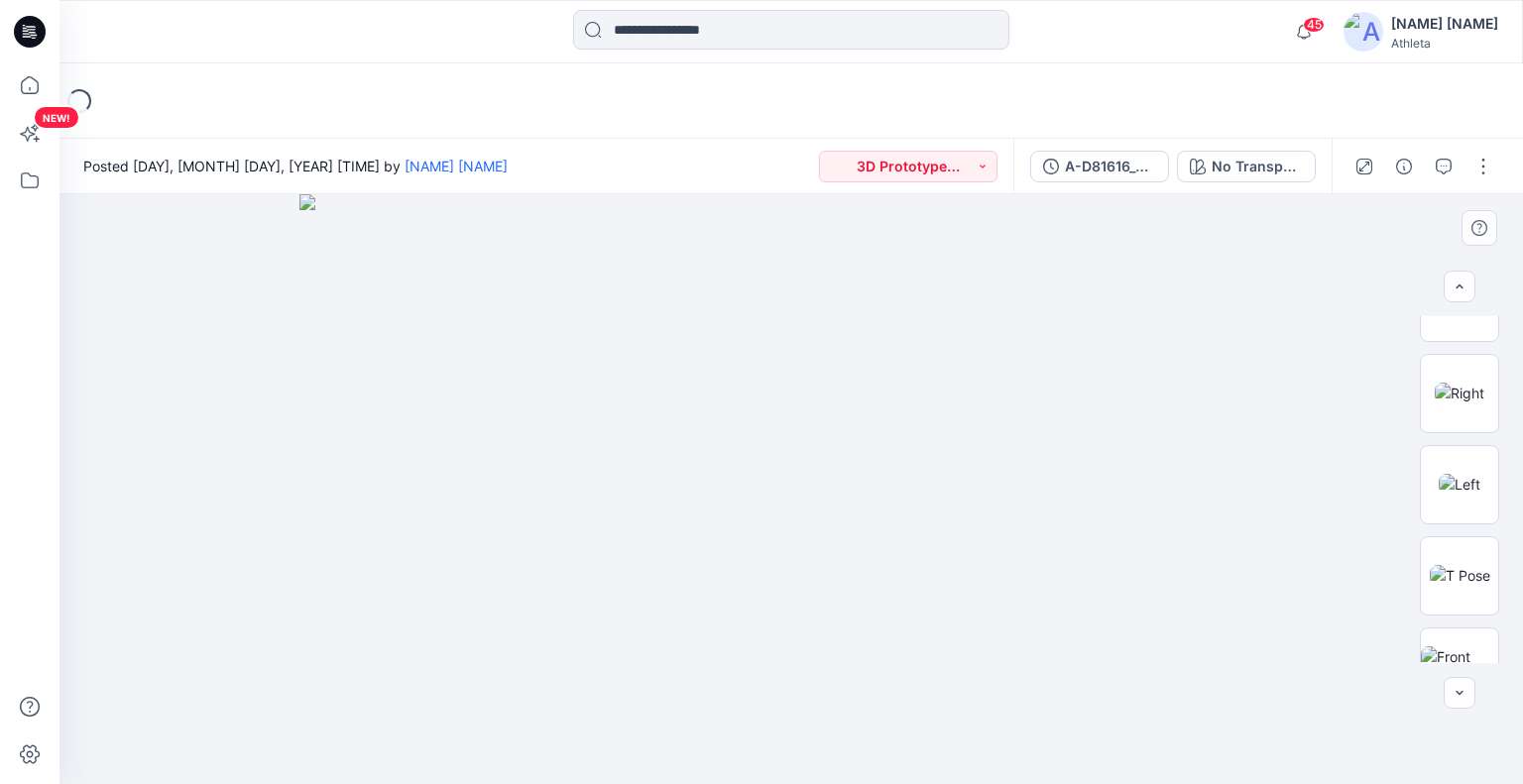 scroll, scrollTop: 0, scrollLeft: 0, axis: both 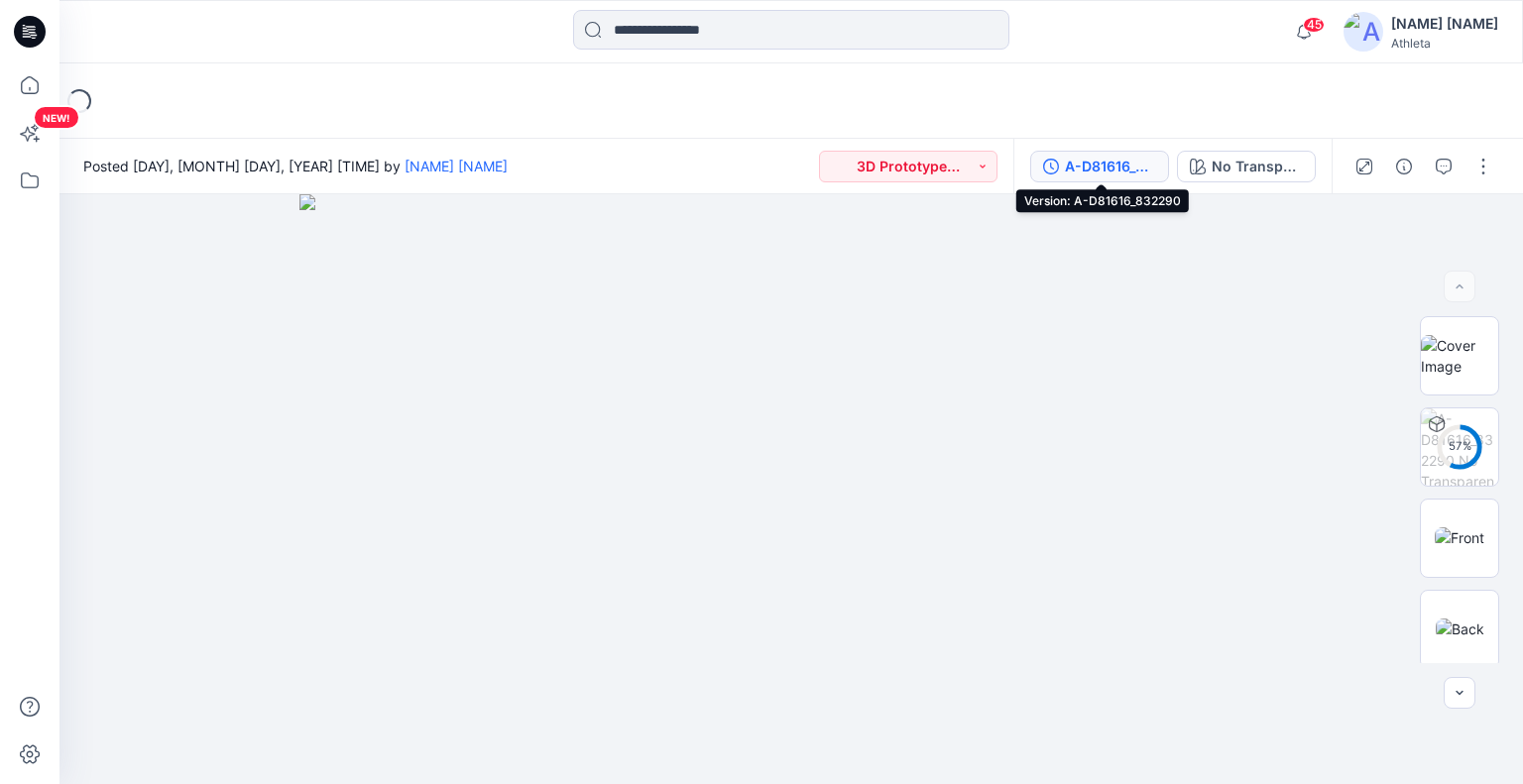 click on "A-D81616_832290" at bounding box center [1111, 167] 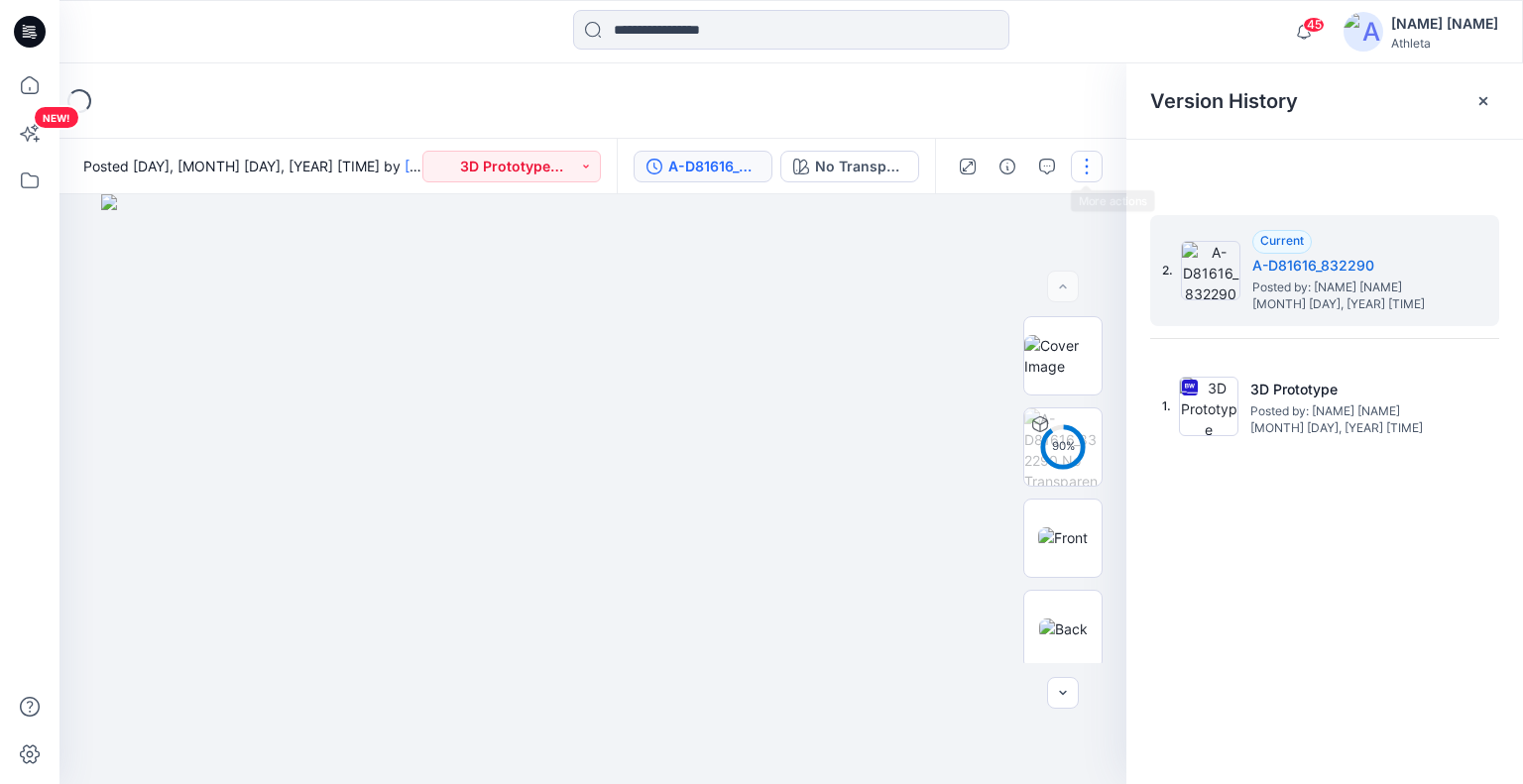 click at bounding box center (1087, 167) 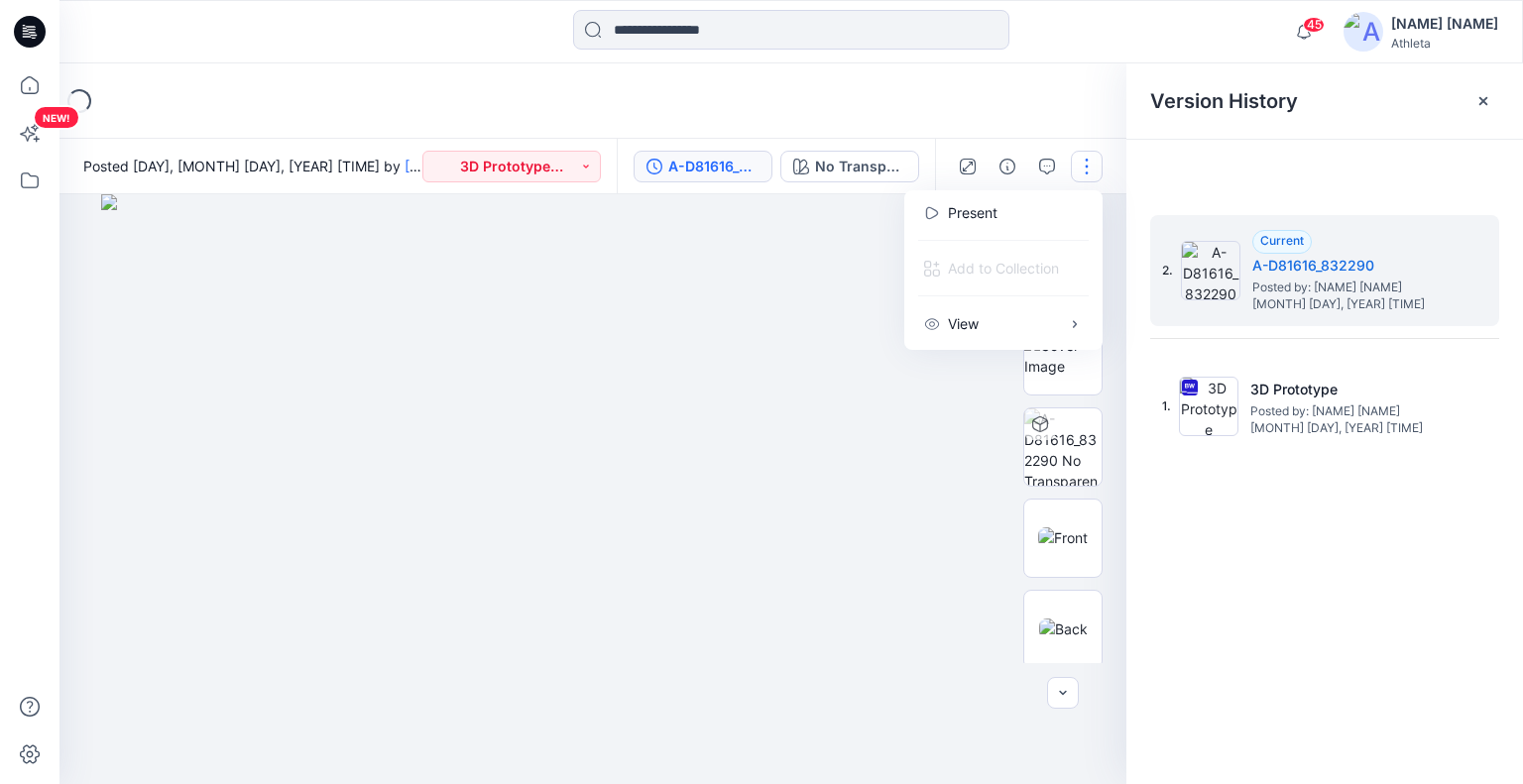 click at bounding box center [1087, 167] 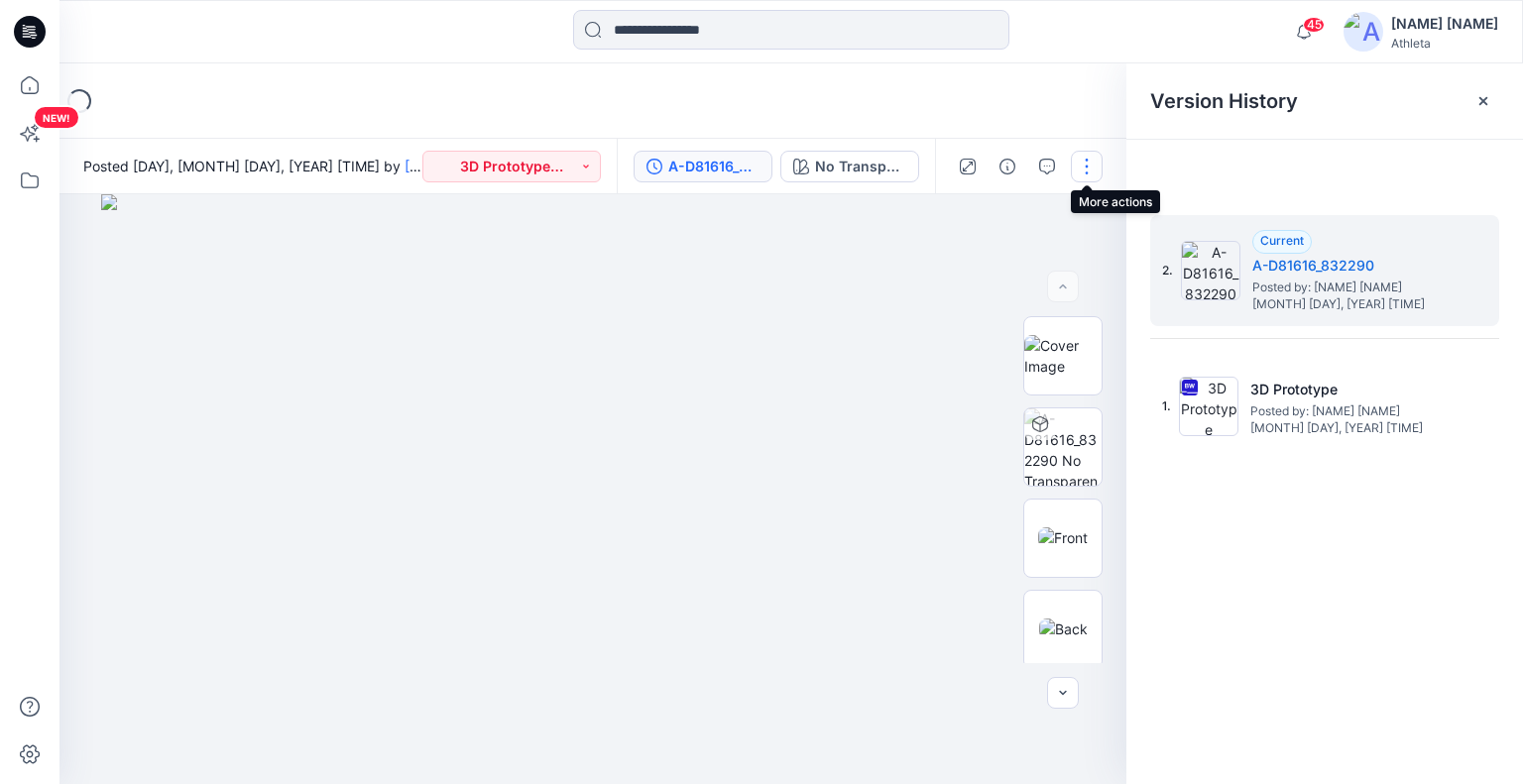 click at bounding box center (1087, 167) 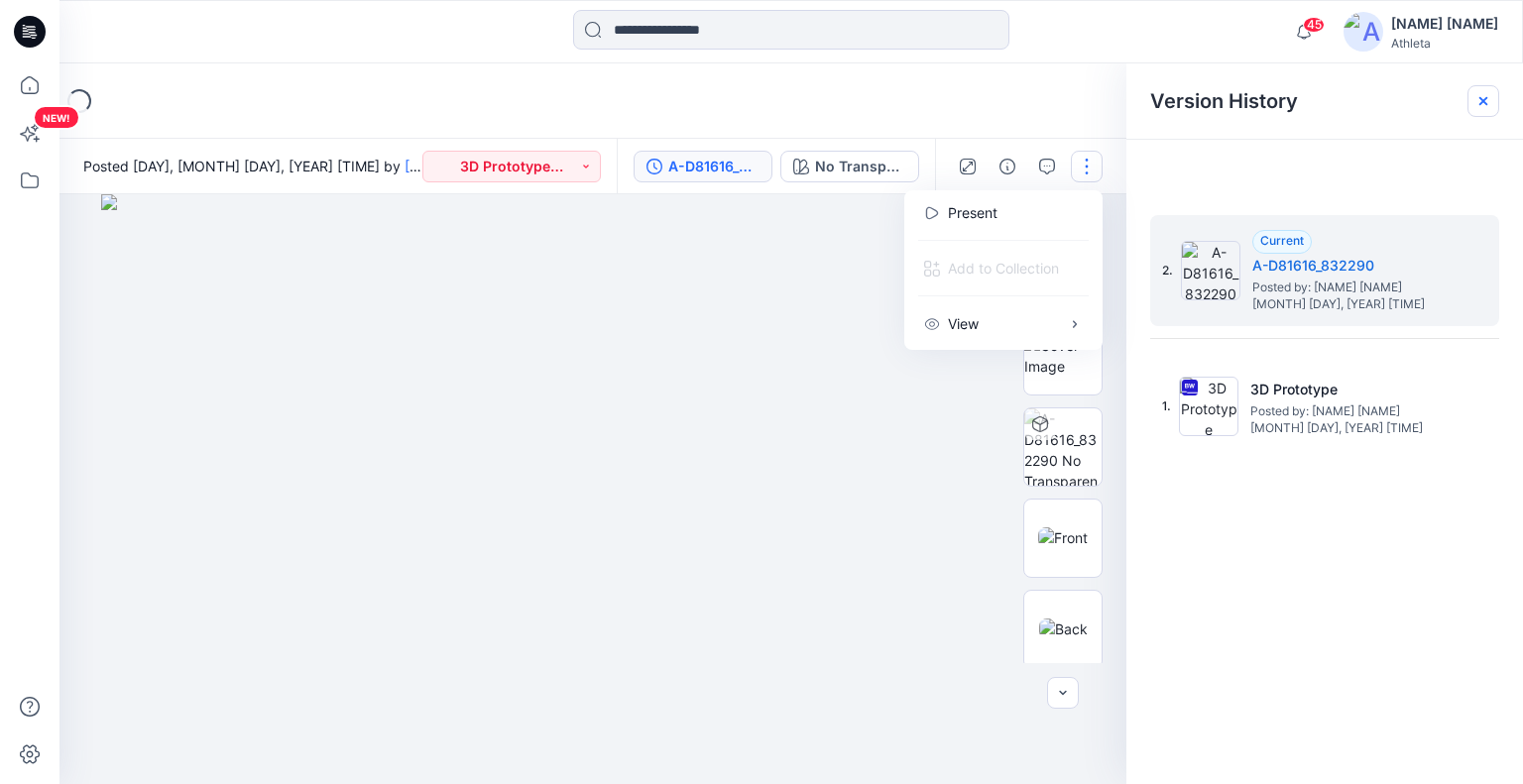 click 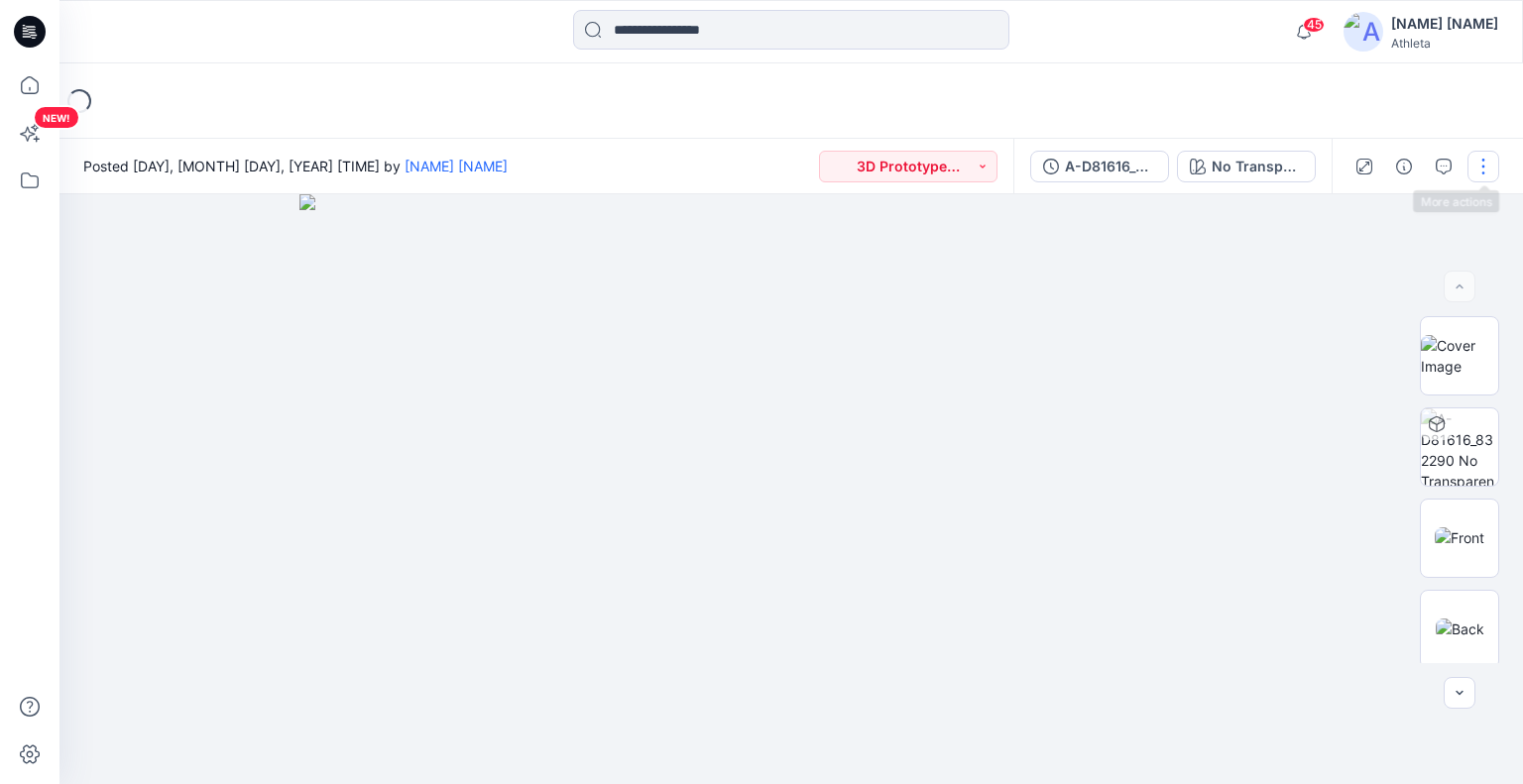 click at bounding box center [1483, 167] 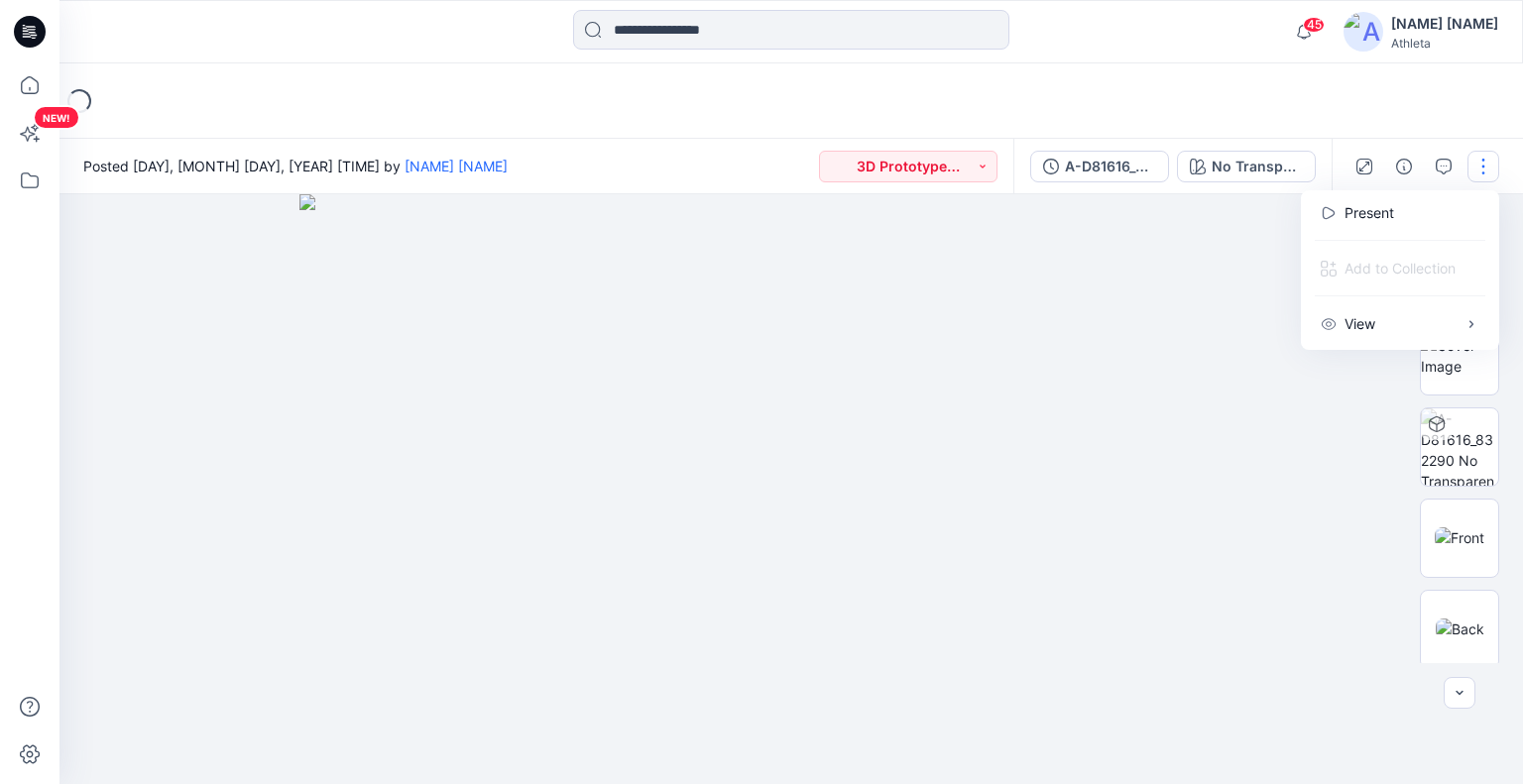 click at bounding box center [791, 489] 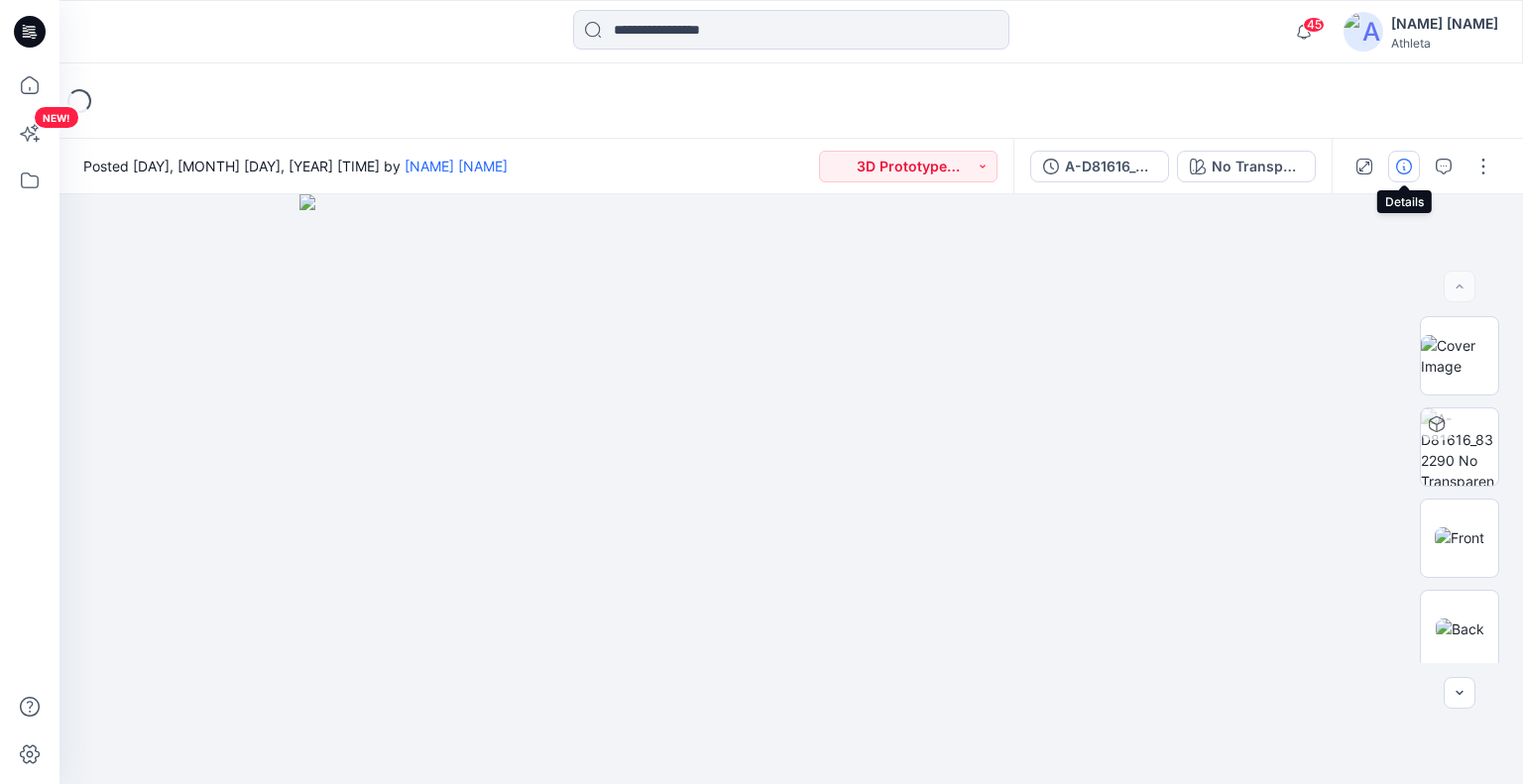 click 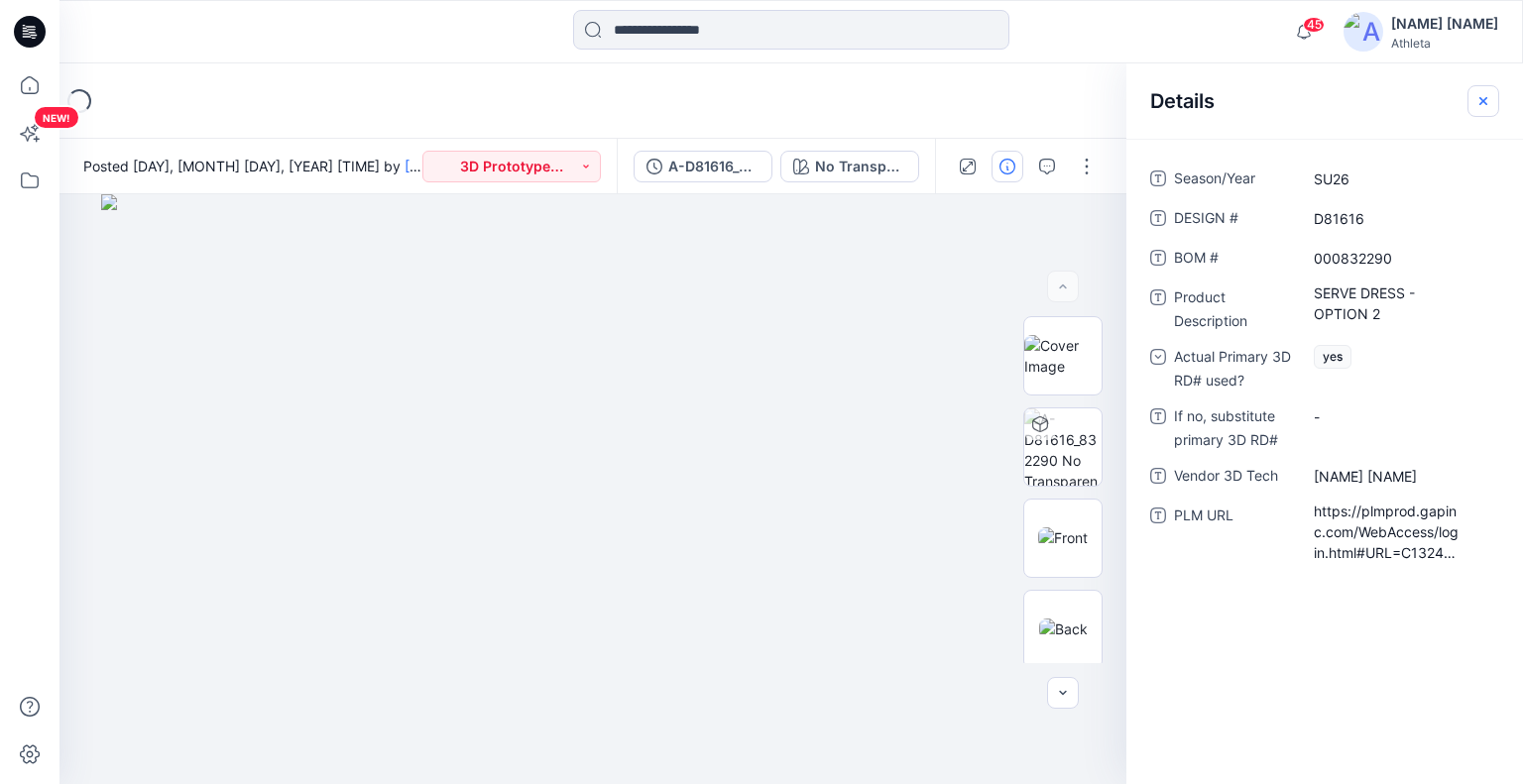 click 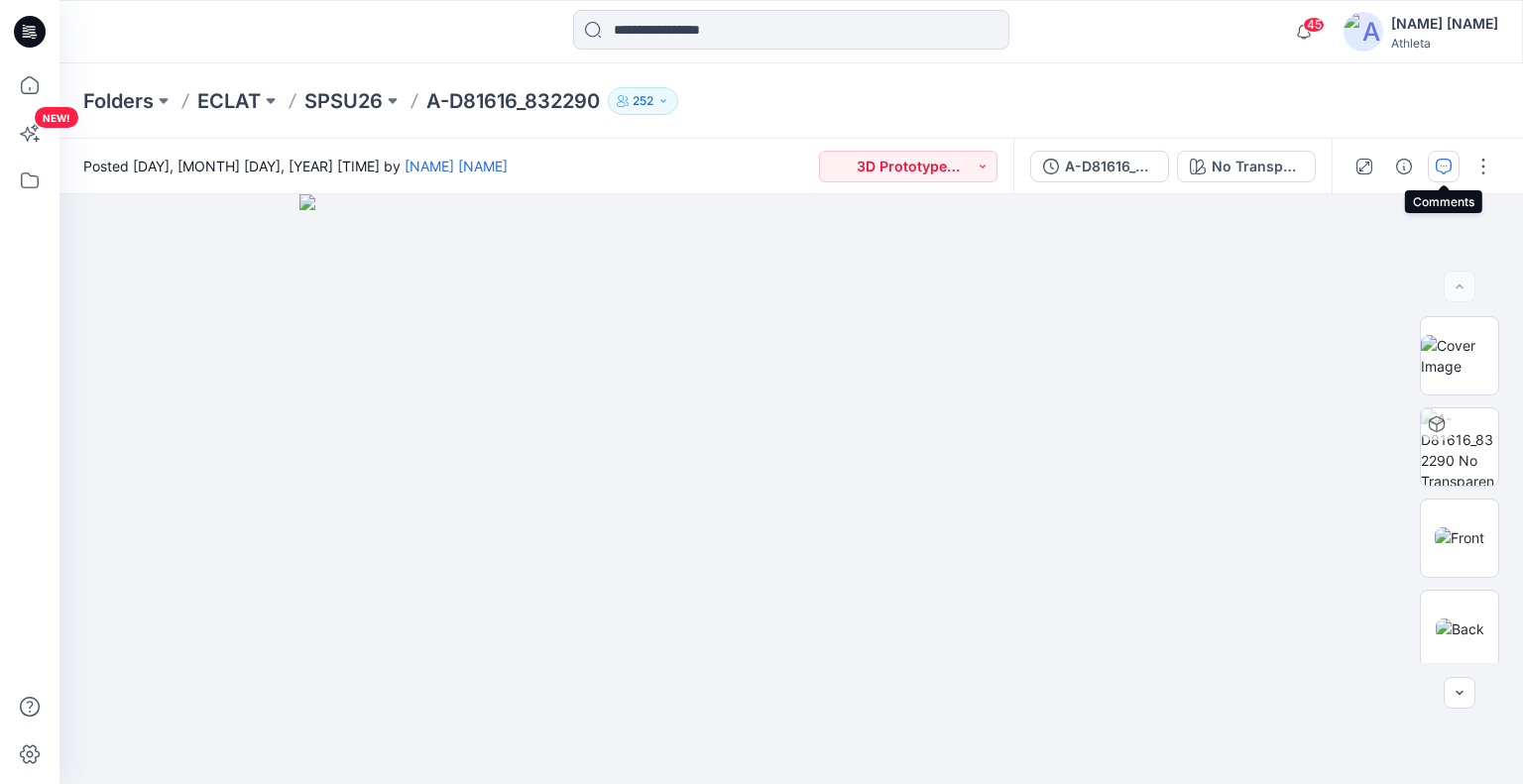 click 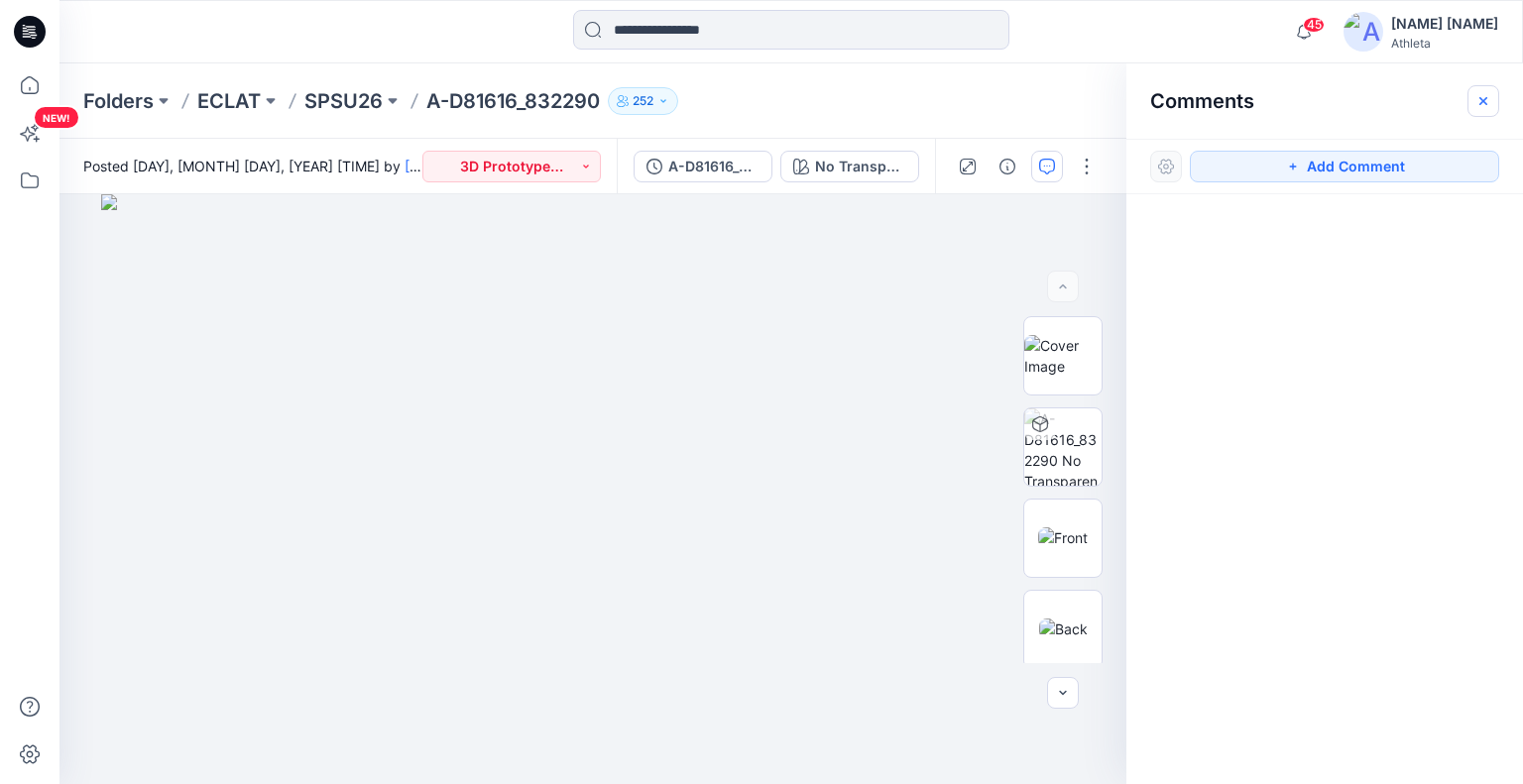 click 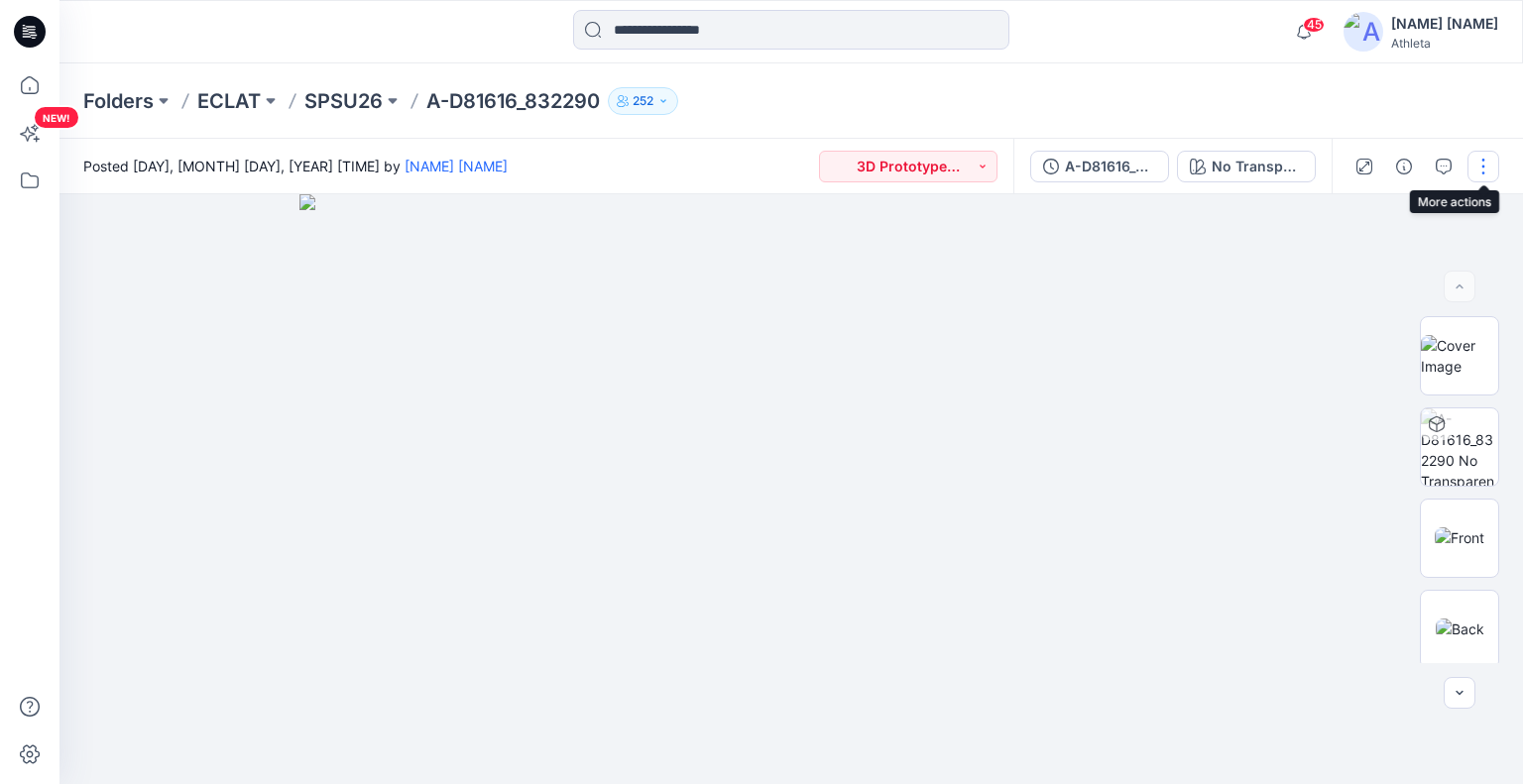 click at bounding box center (1483, 167) 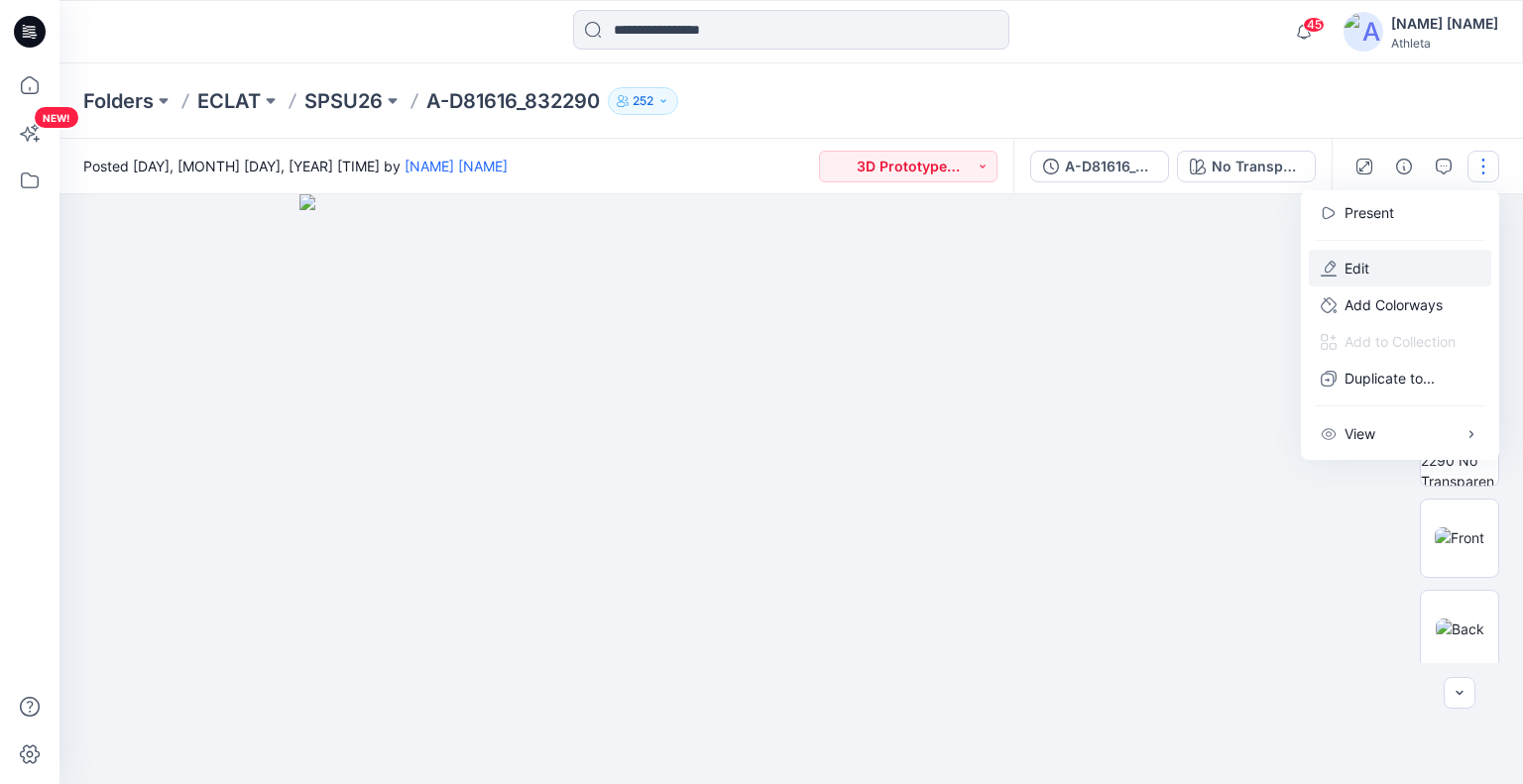 click on "Edit" at bounding box center [1400, 268] 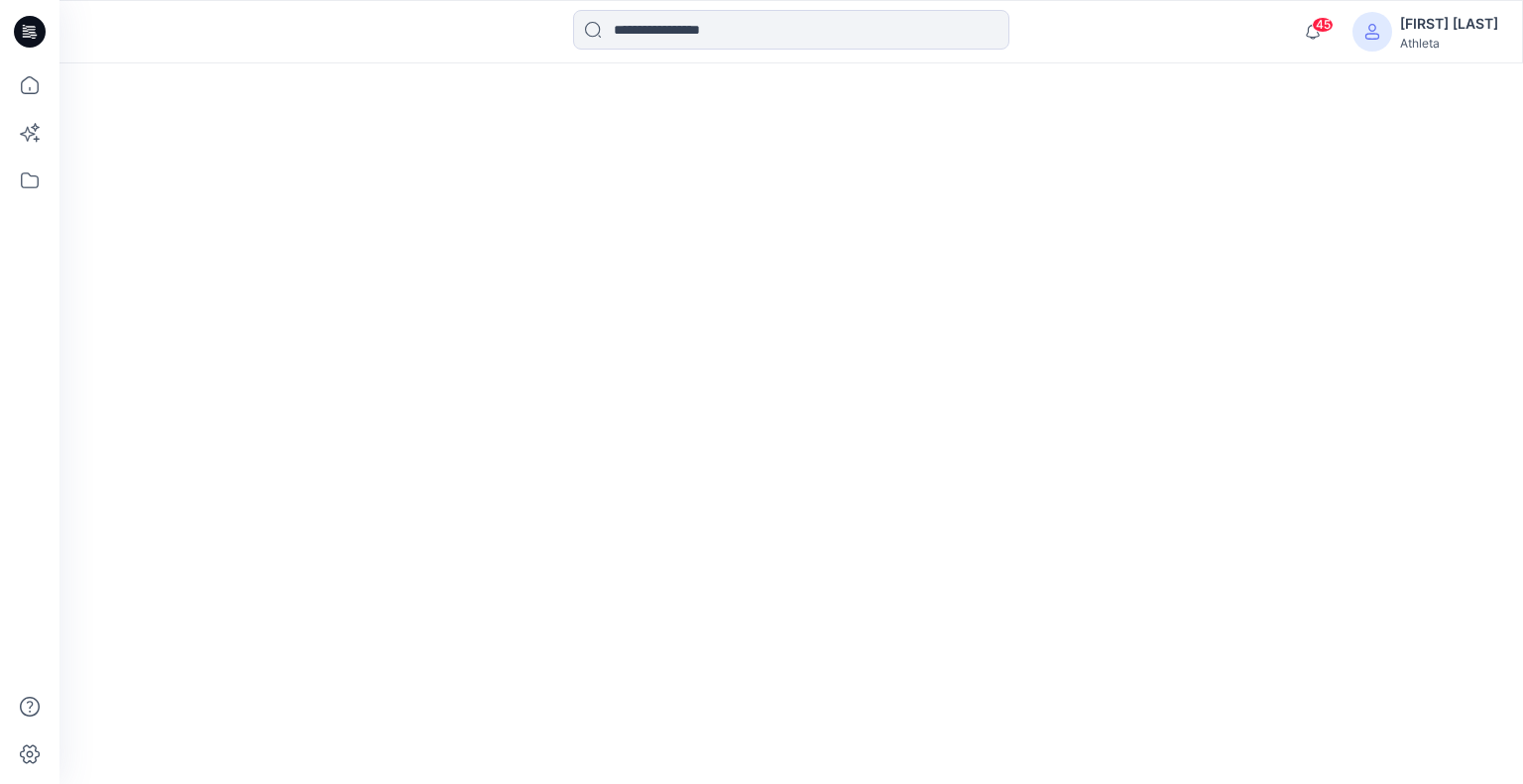 scroll, scrollTop: 0, scrollLeft: 0, axis: both 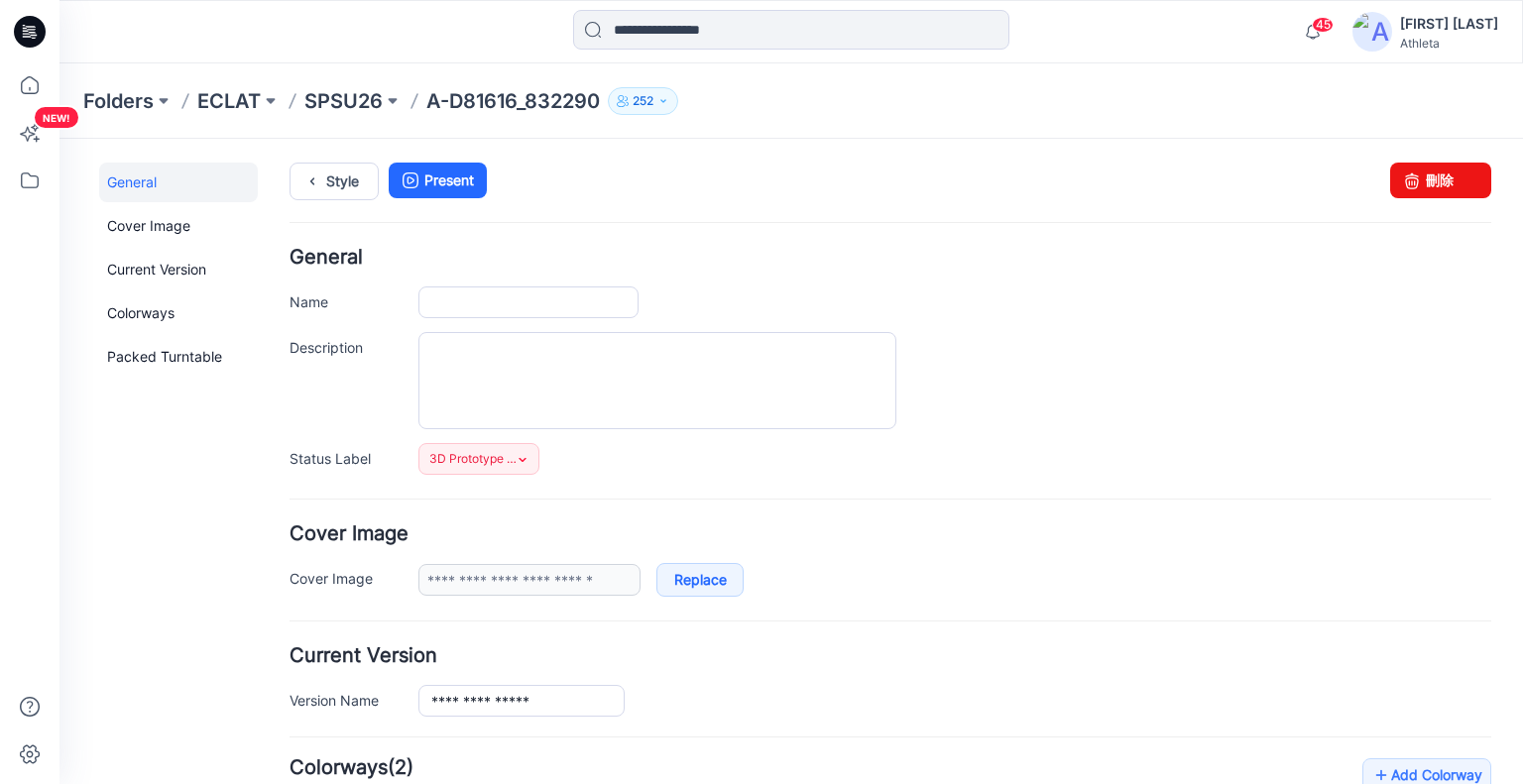 type on "**********" 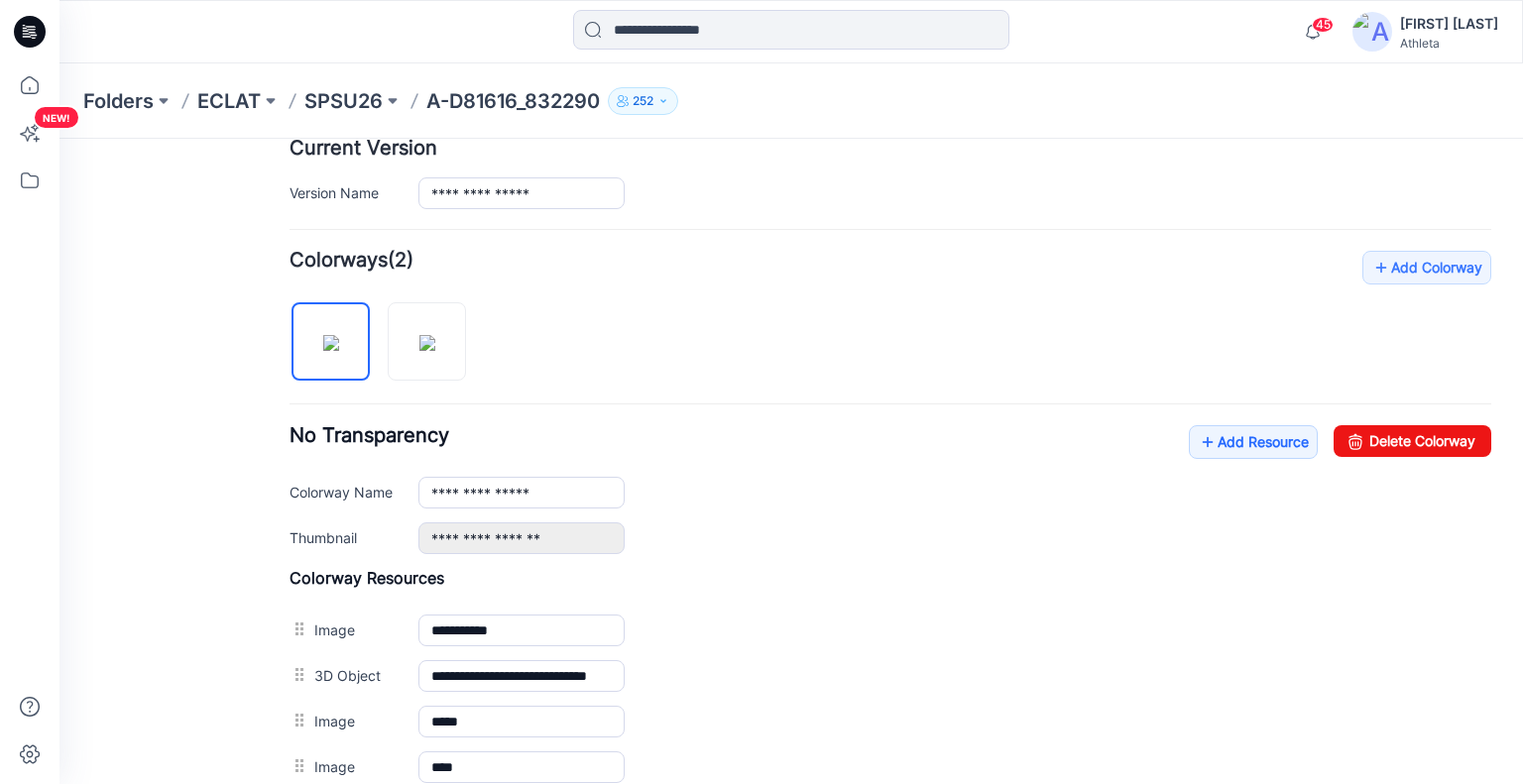 scroll, scrollTop: 595, scrollLeft: 0, axis: vertical 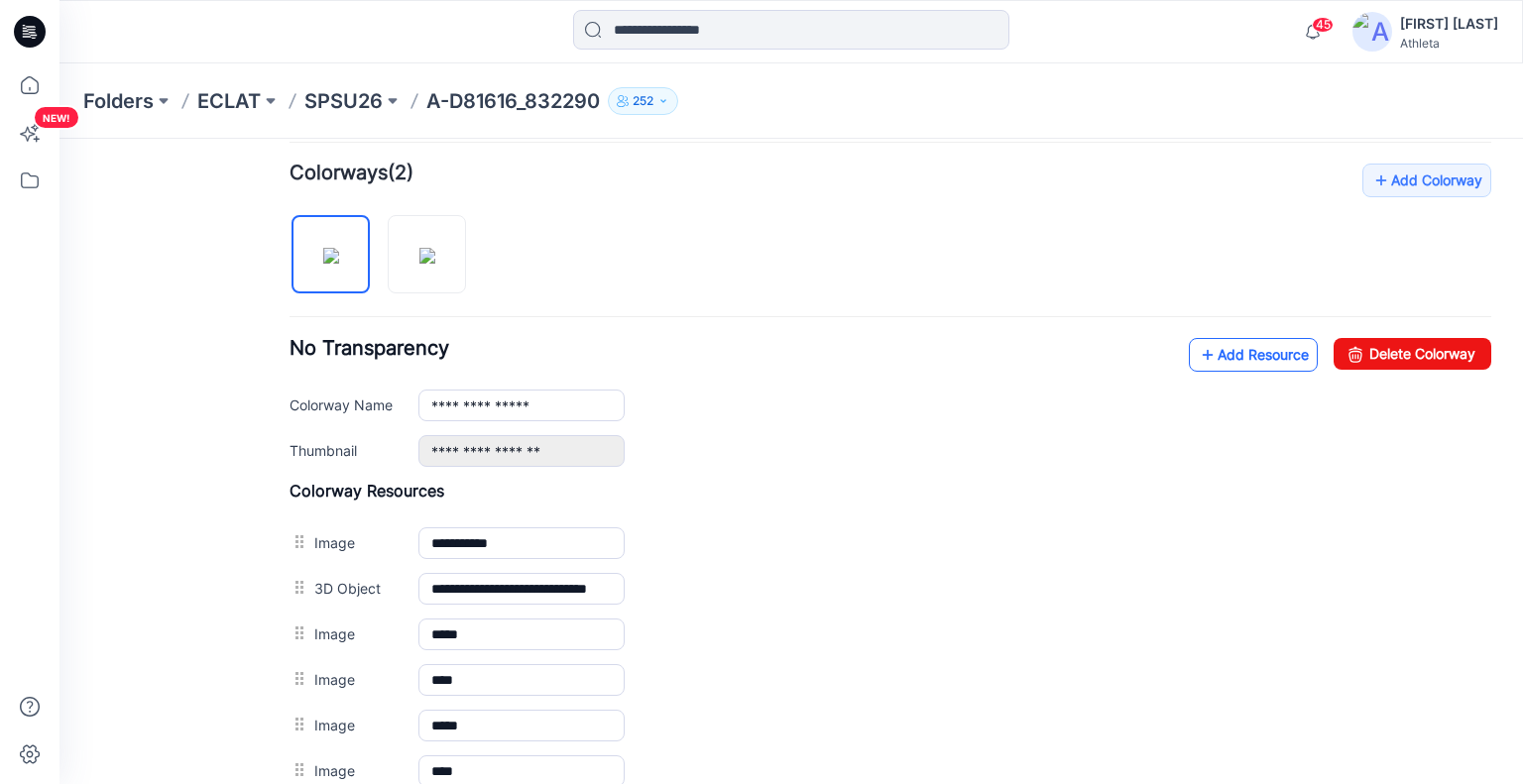 click on "Add Resource" at bounding box center [1253, 355] 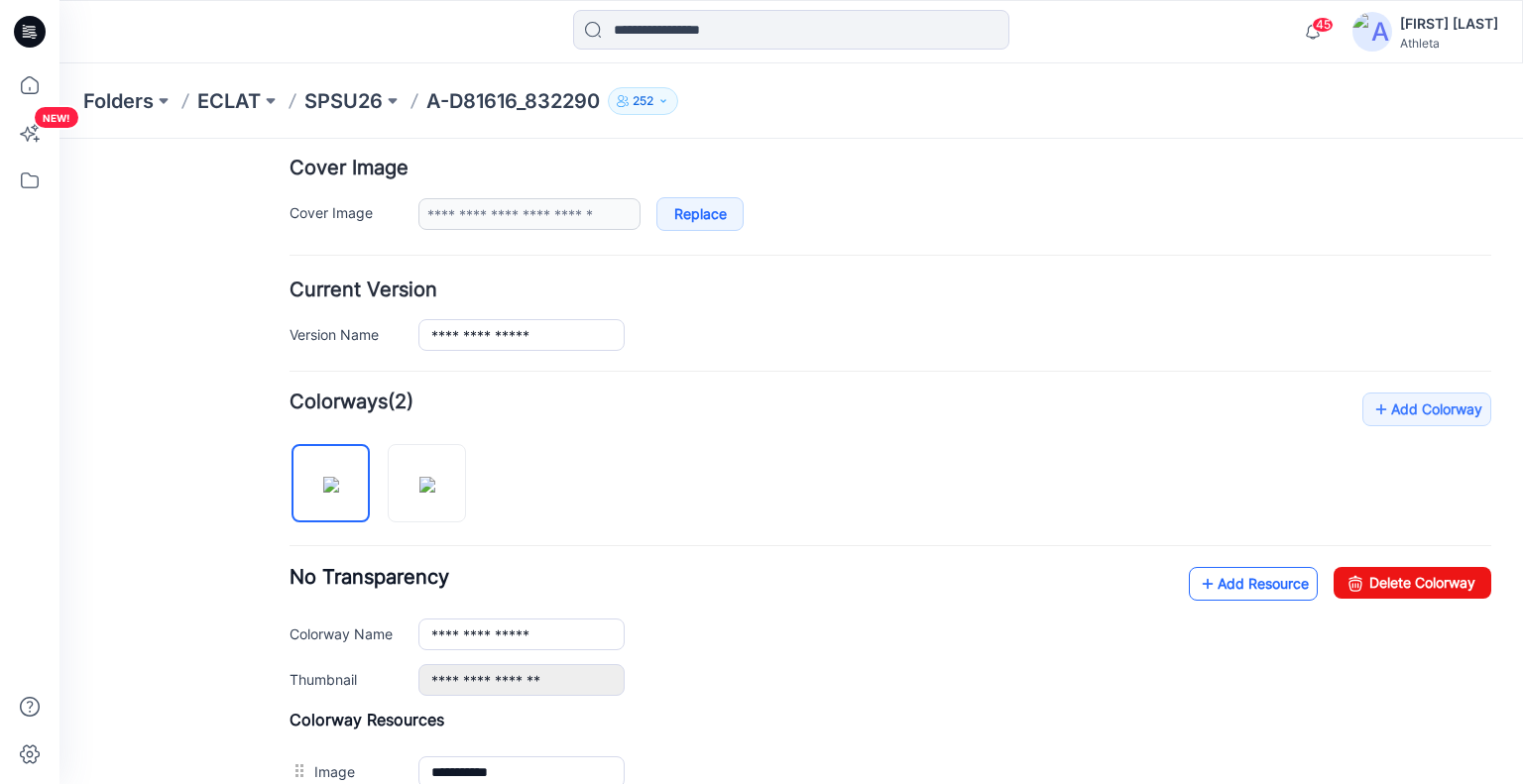 scroll, scrollTop: 0, scrollLeft: 0, axis: both 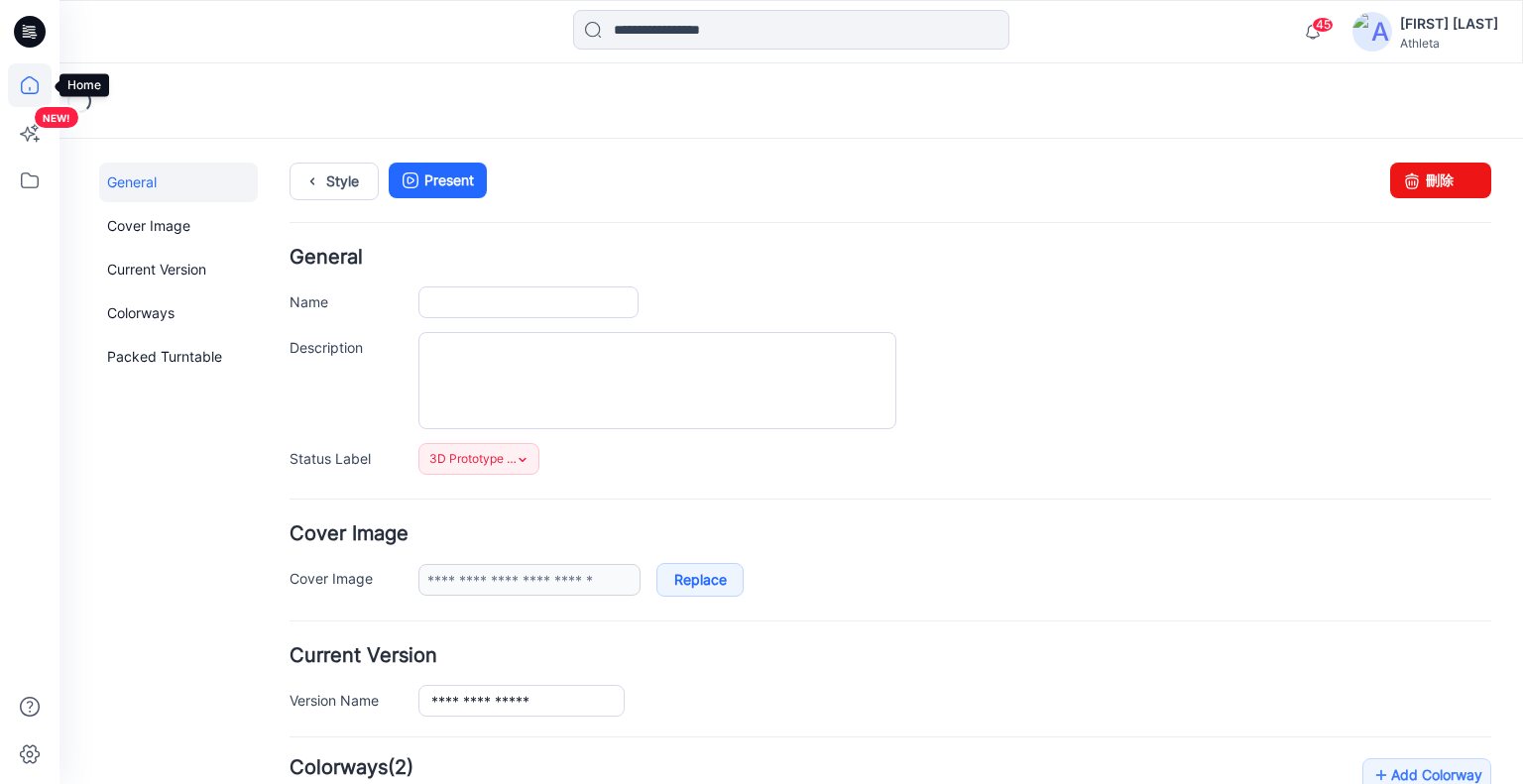 type on "**********" 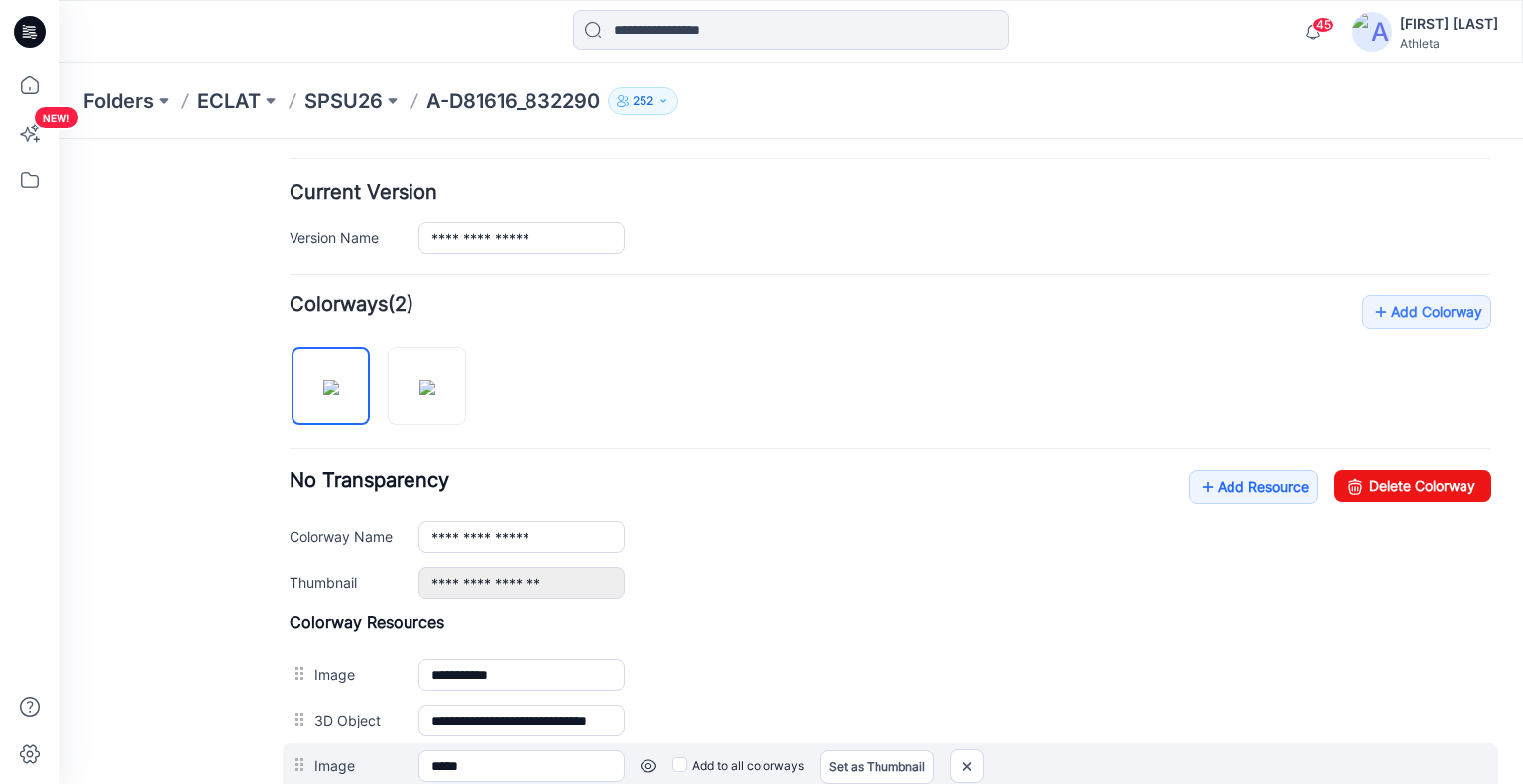 scroll, scrollTop: 595, scrollLeft: 0, axis: vertical 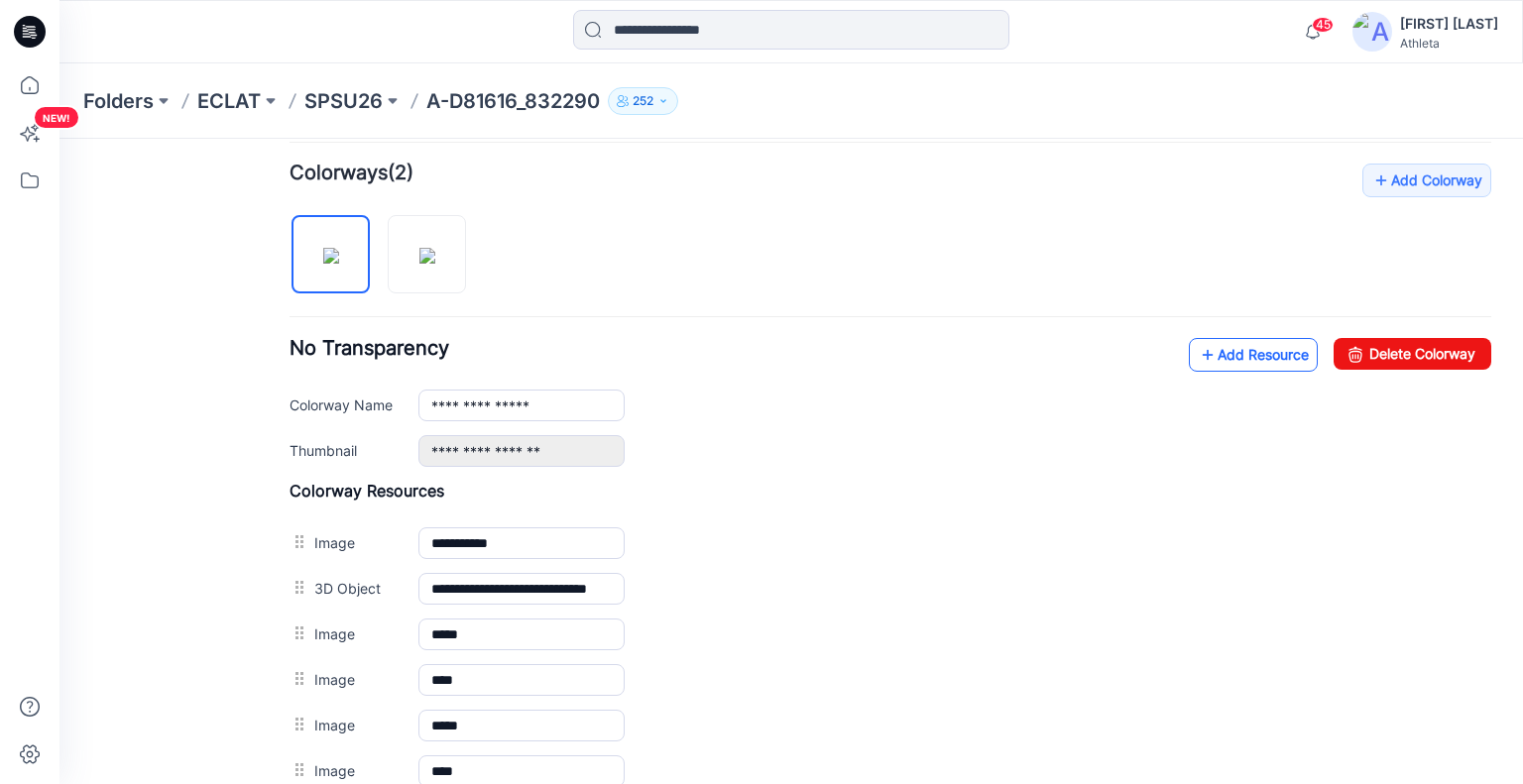 click on "Add Resource" at bounding box center (1253, 355) 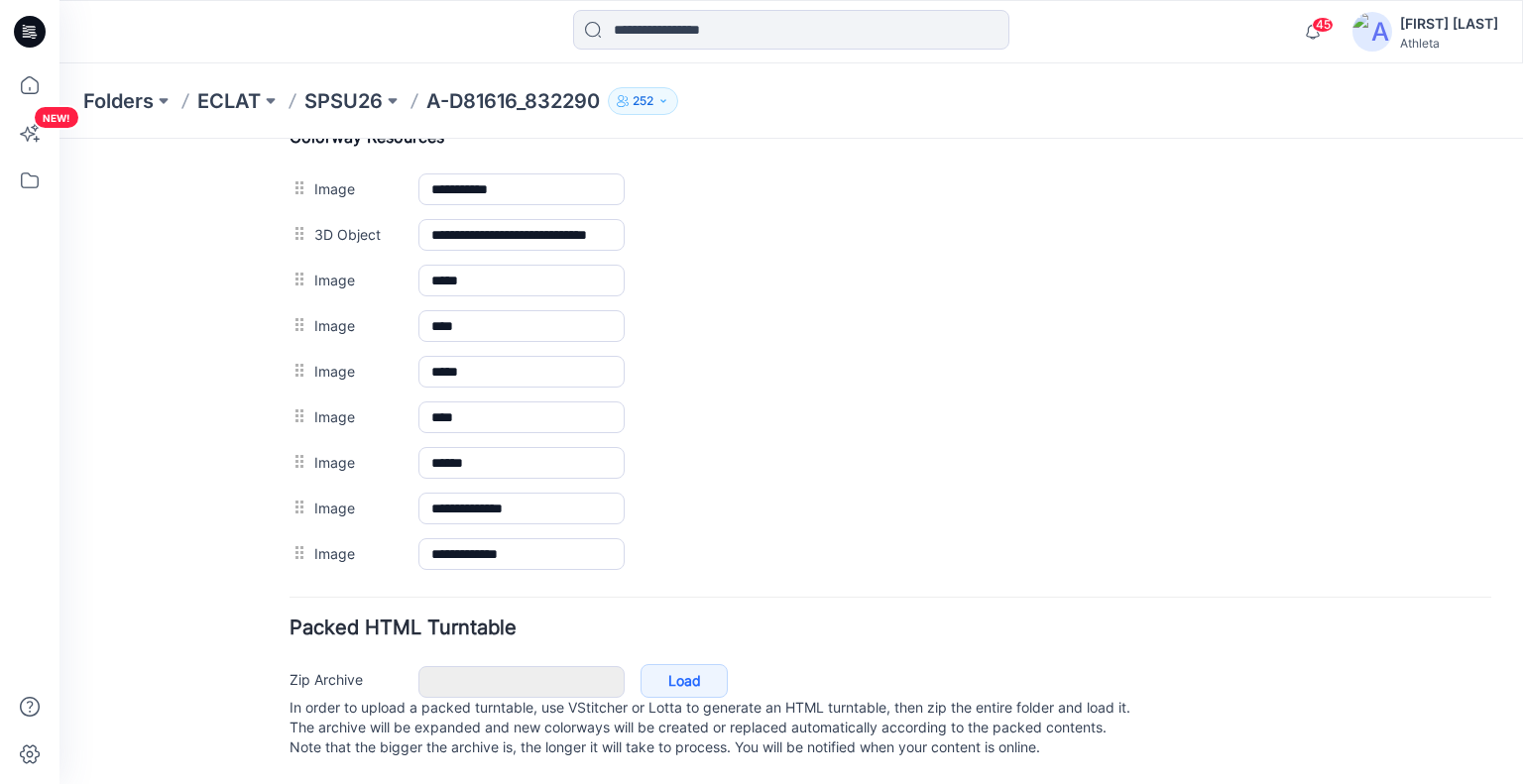 scroll, scrollTop: 762, scrollLeft: 0, axis: vertical 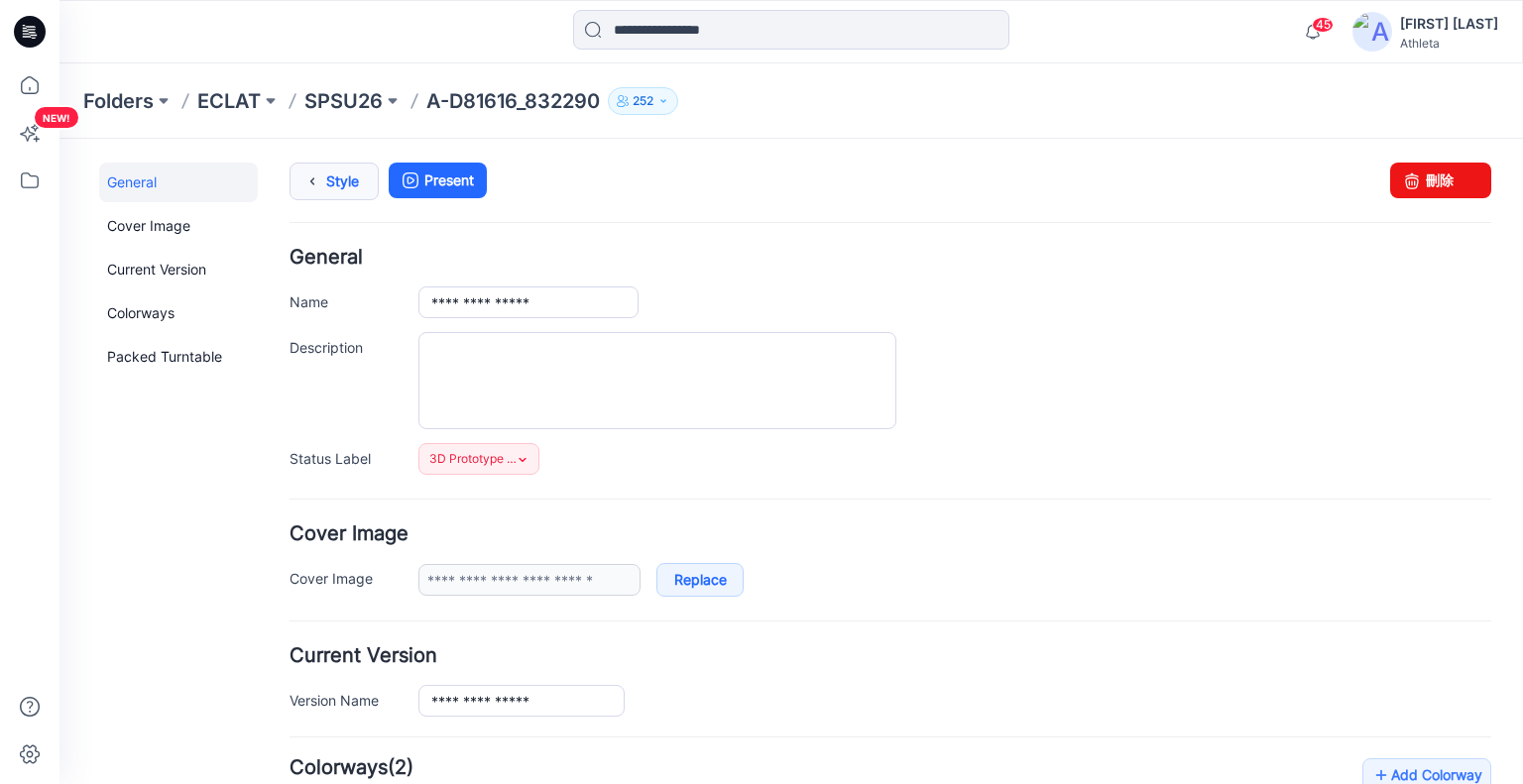 click on "Style" at bounding box center (334, 181) 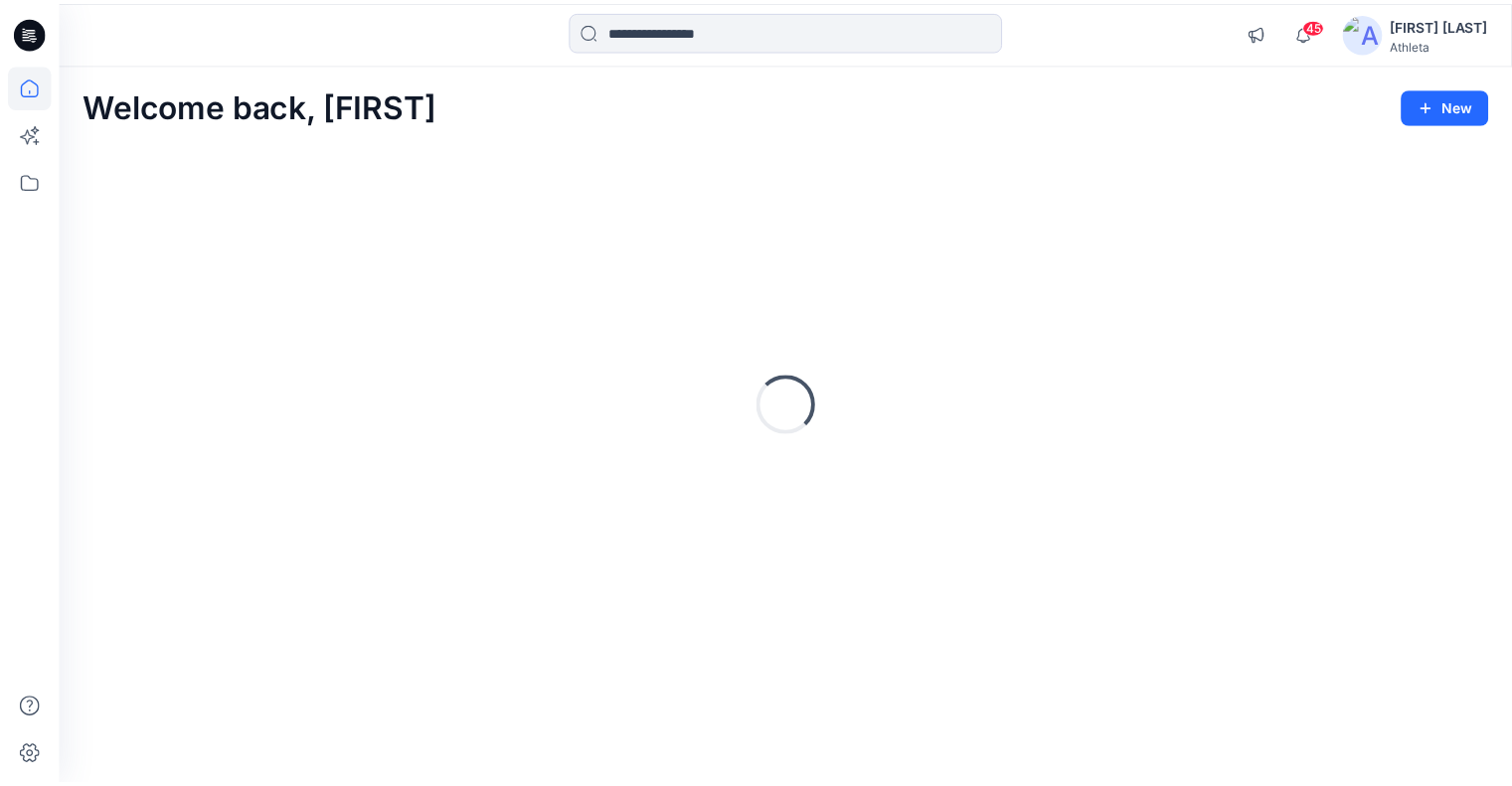 scroll, scrollTop: 0, scrollLeft: 0, axis: both 